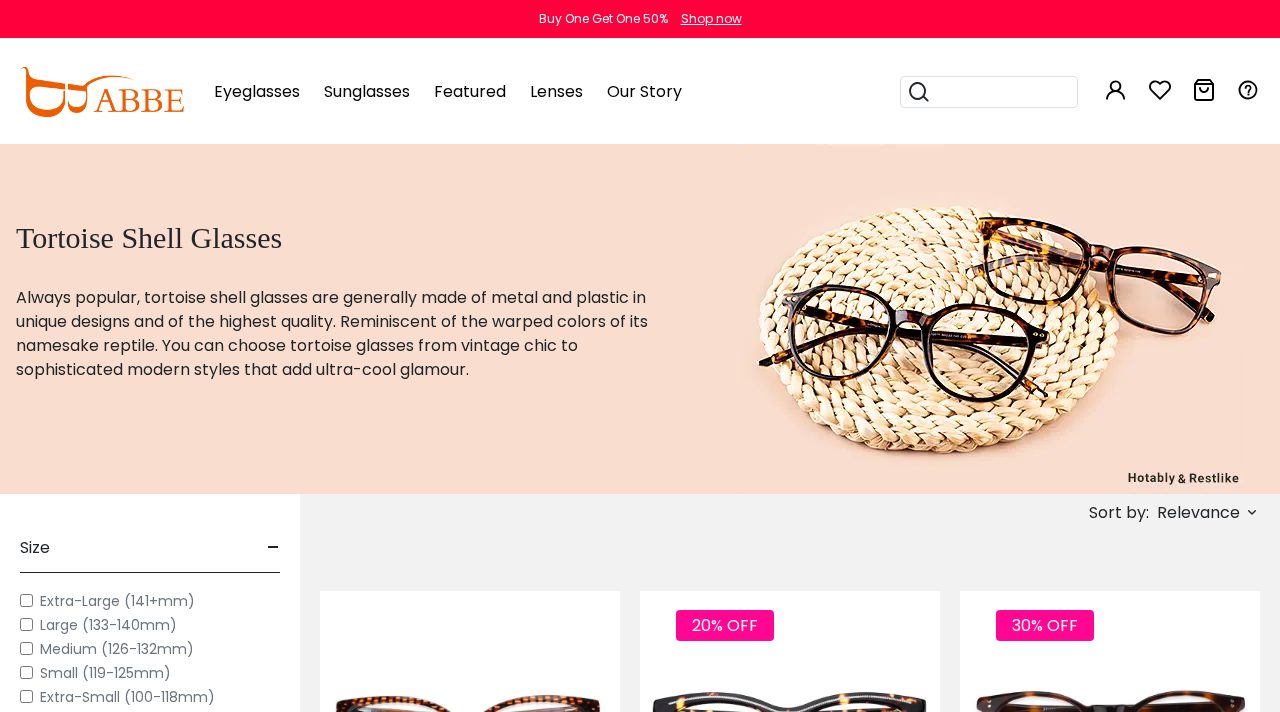 scroll, scrollTop: 0, scrollLeft: 0, axis: both 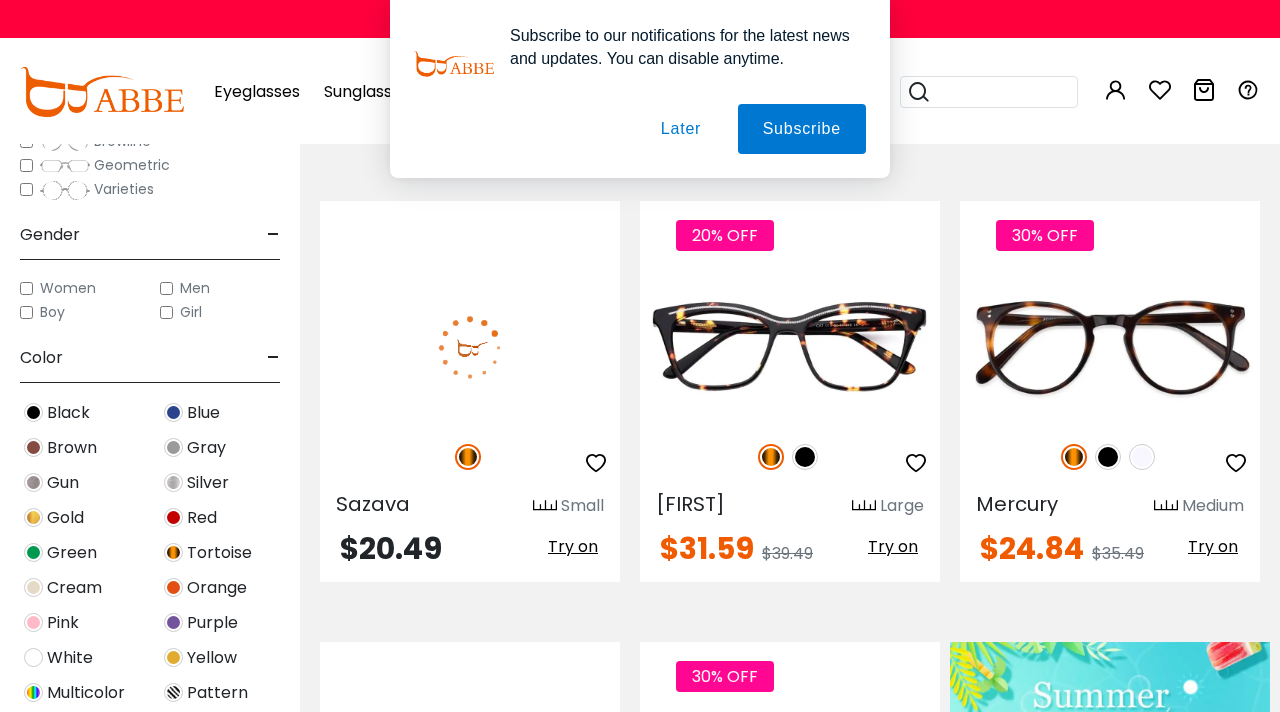 click at bounding box center [470, 348] 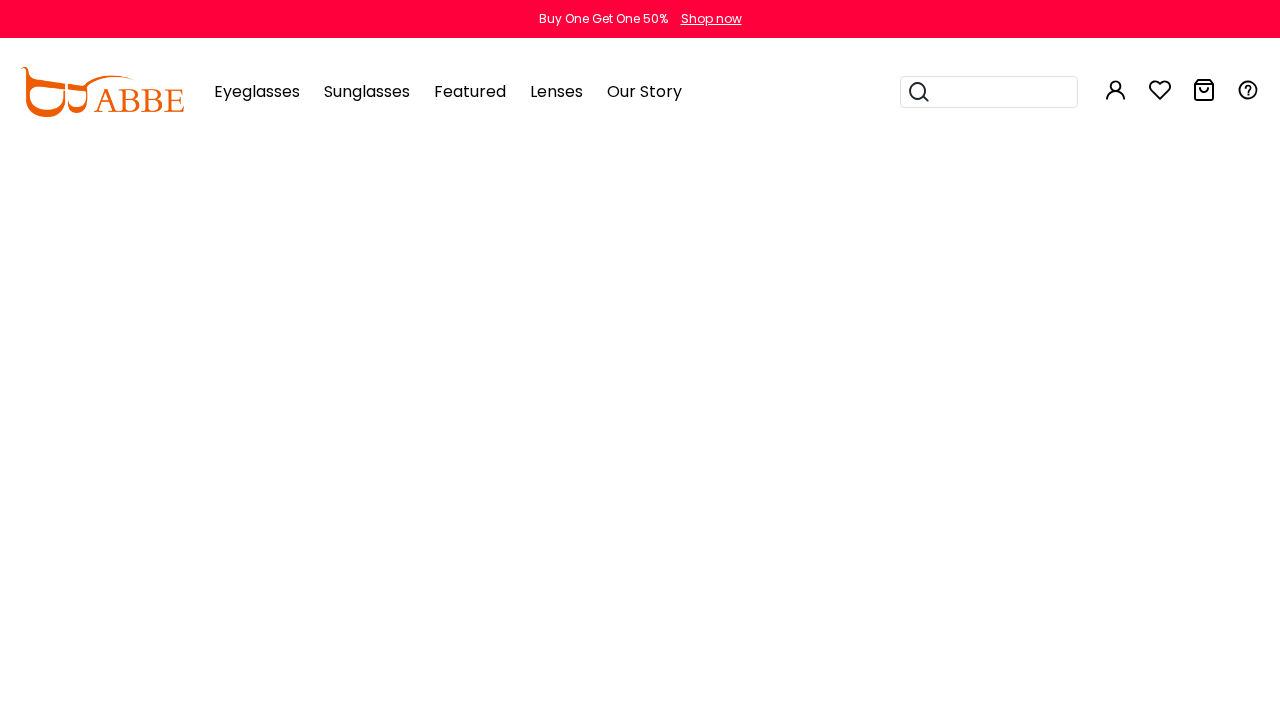 scroll, scrollTop: 0, scrollLeft: 0, axis: both 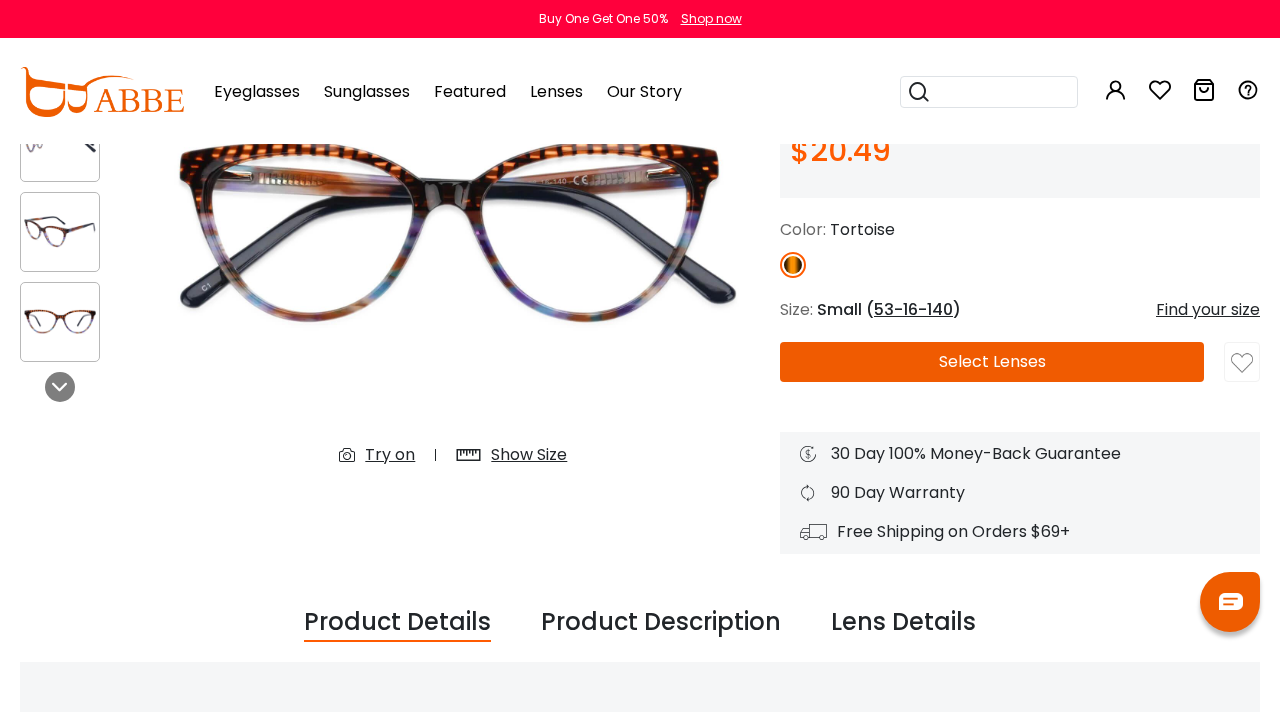 click on "Try on" at bounding box center (390, 455) 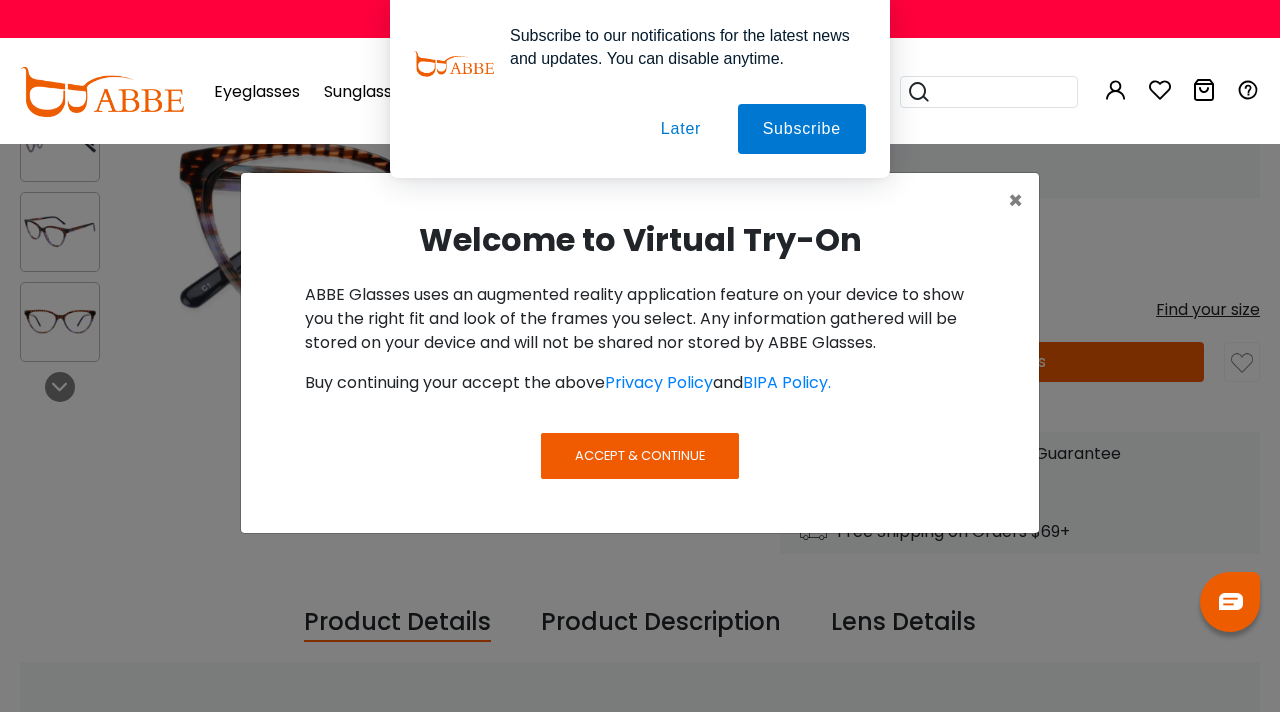 click on "Accept & Continue" at bounding box center (640, 456) 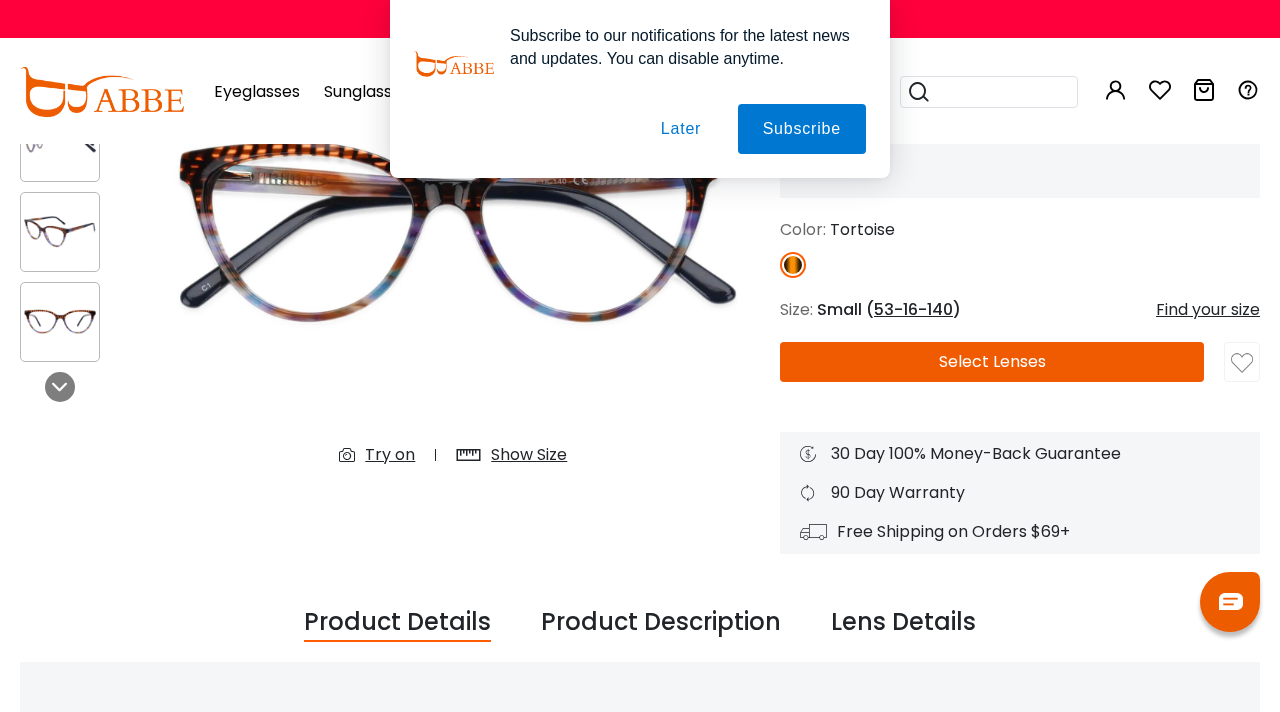 click on "Later" at bounding box center [0, 0] 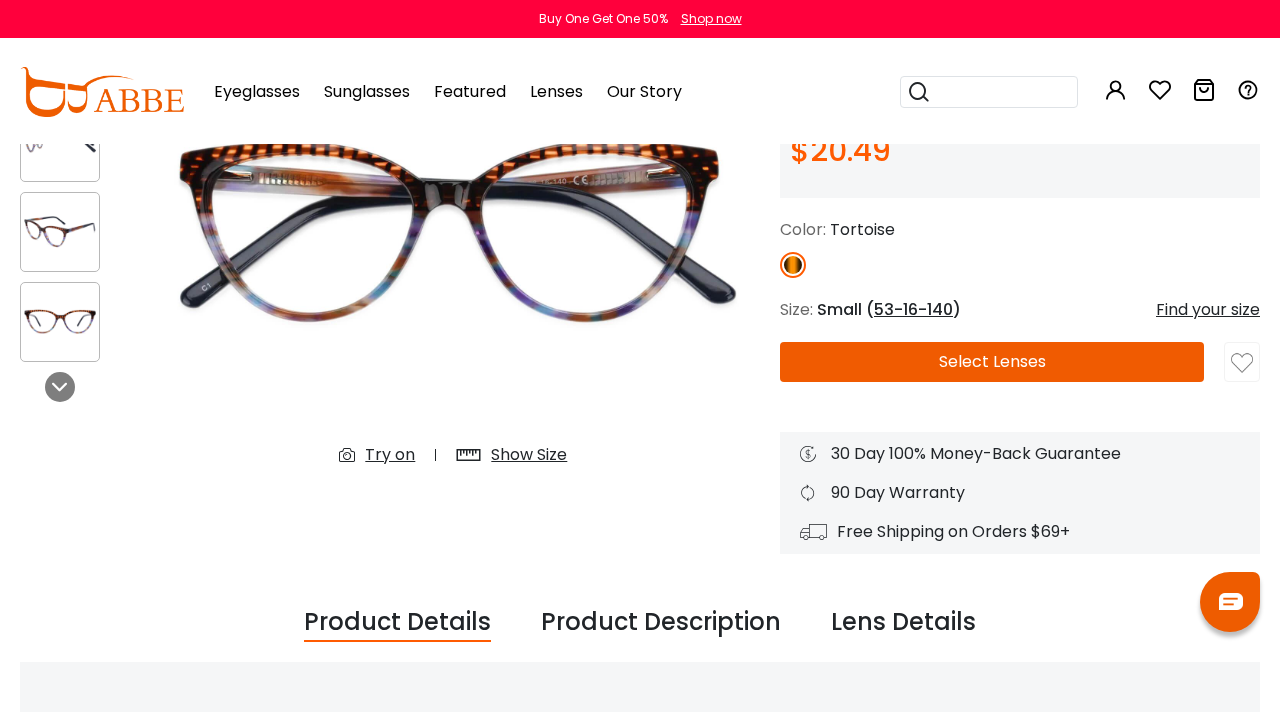click on "Try on" at bounding box center [390, 455] 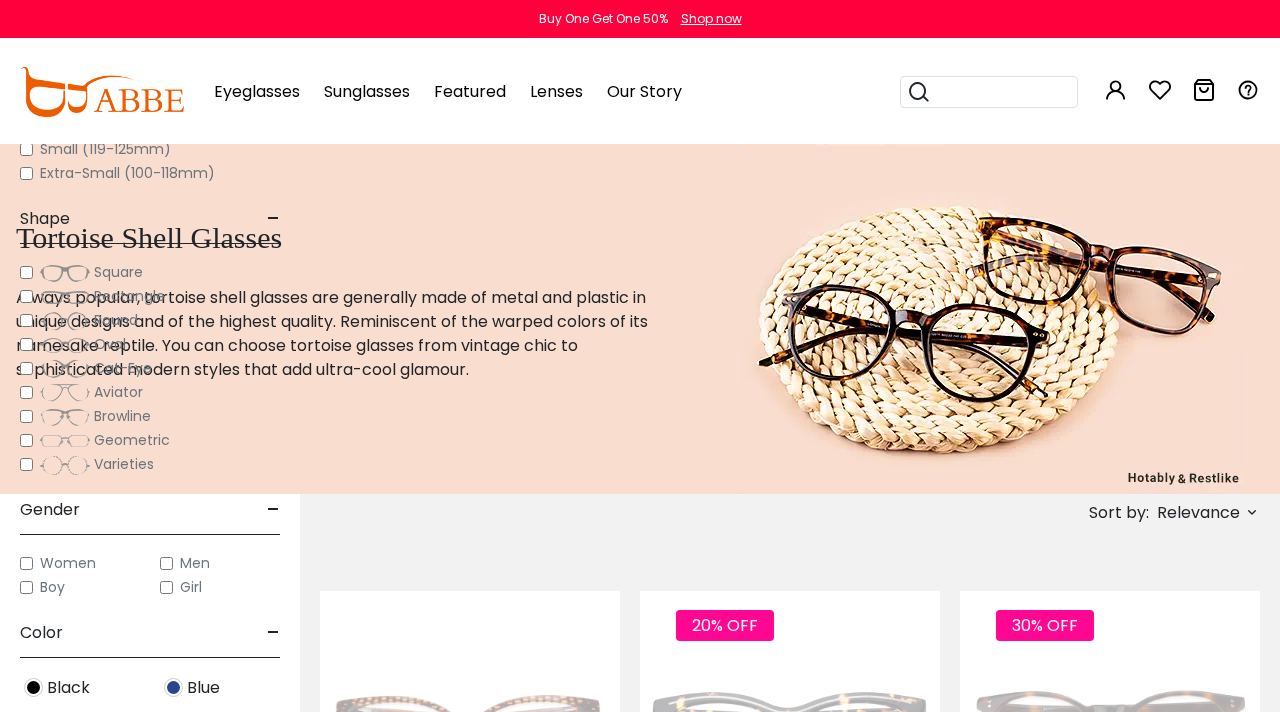 scroll, scrollTop: 390, scrollLeft: 0, axis: vertical 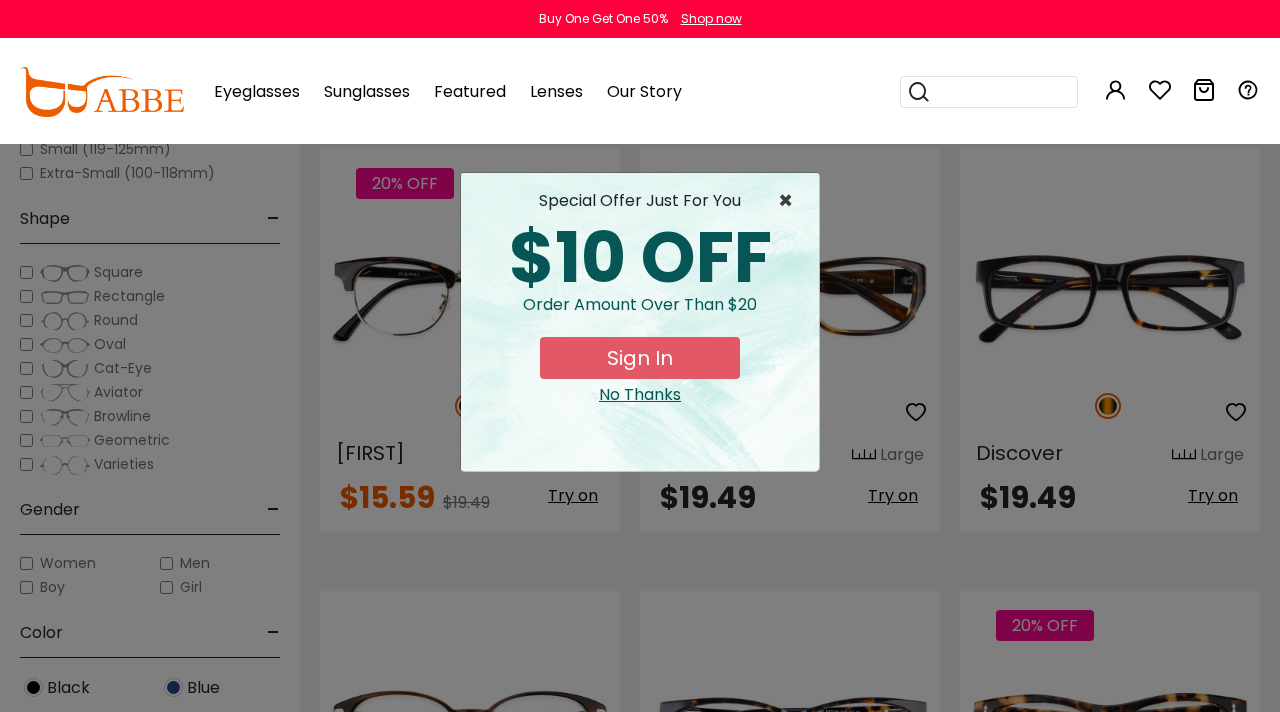 click on "×" at bounding box center (790, 201) 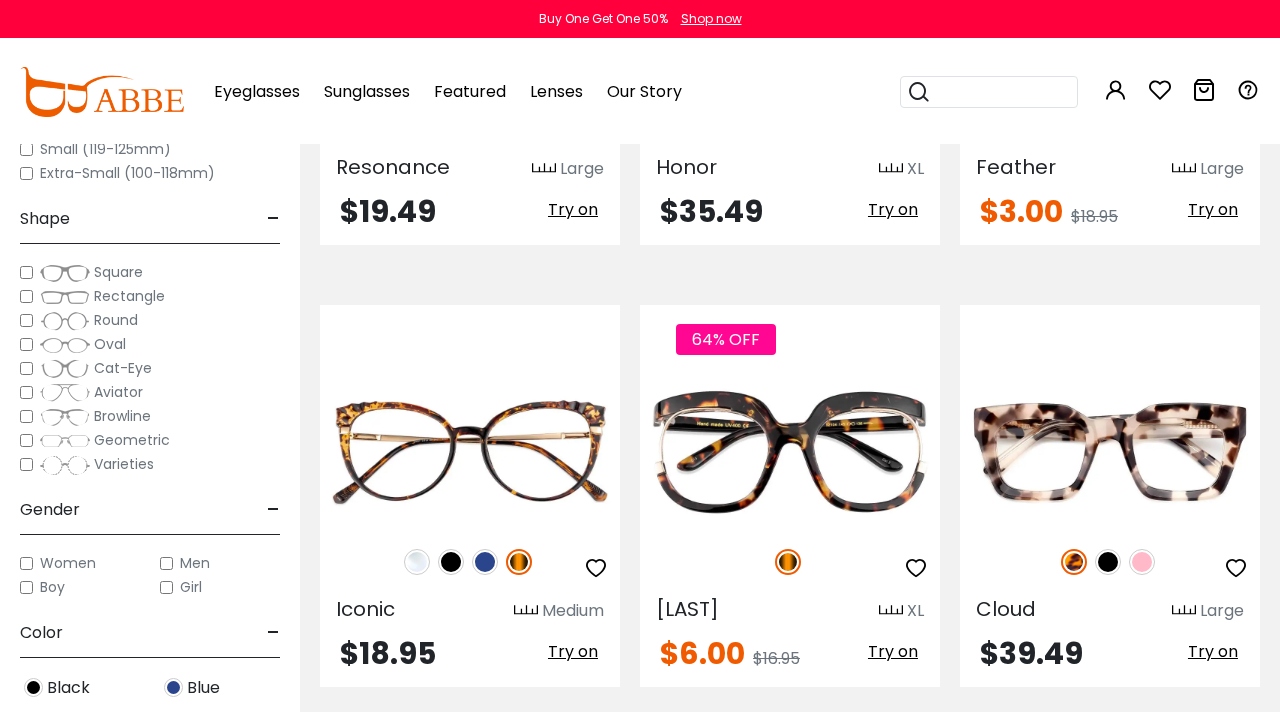 scroll, scrollTop: 7075, scrollLeft: 0, axis: vertical 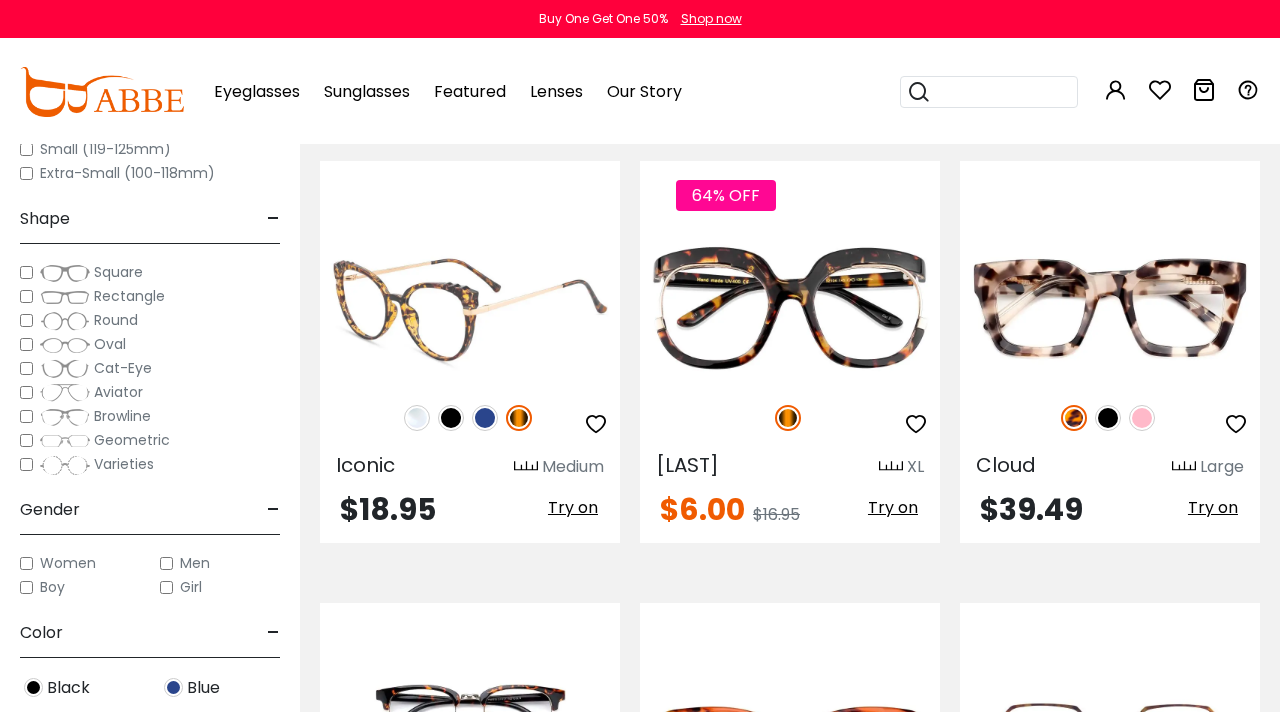 click at bounding box center [470, 308] 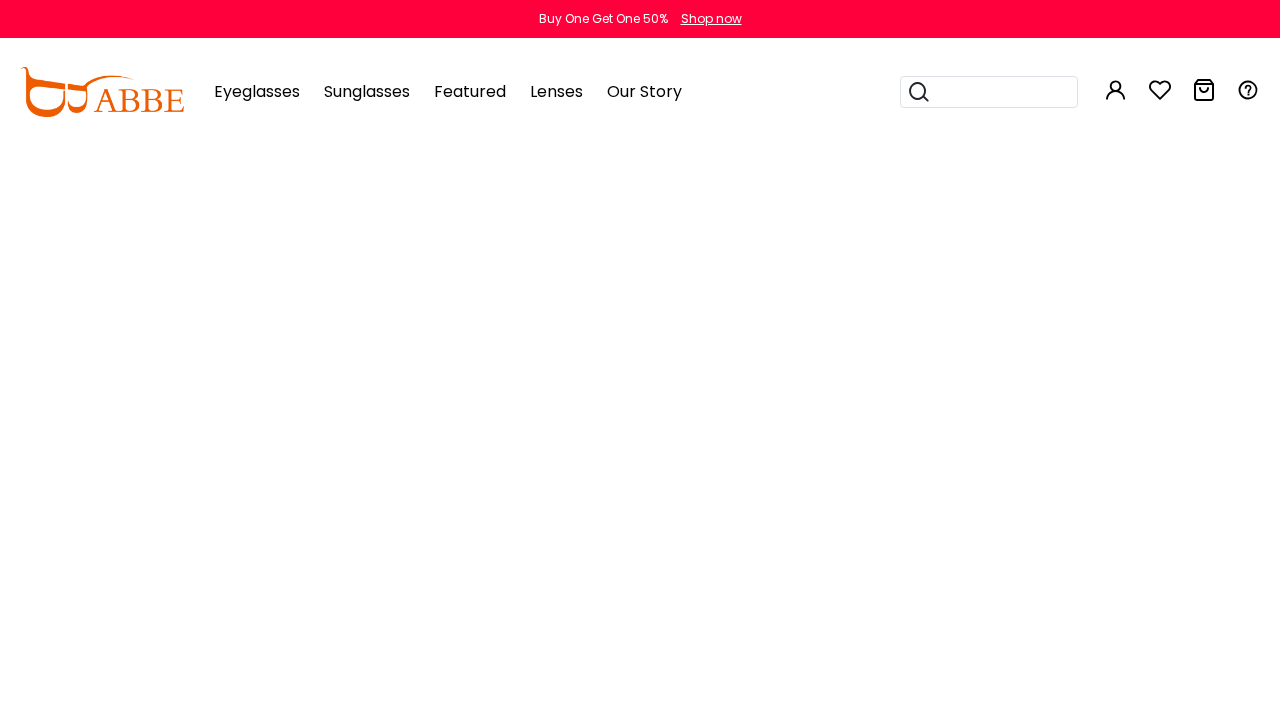 scroll, scrollTop: 0, scrollLeft: 0, axis: both 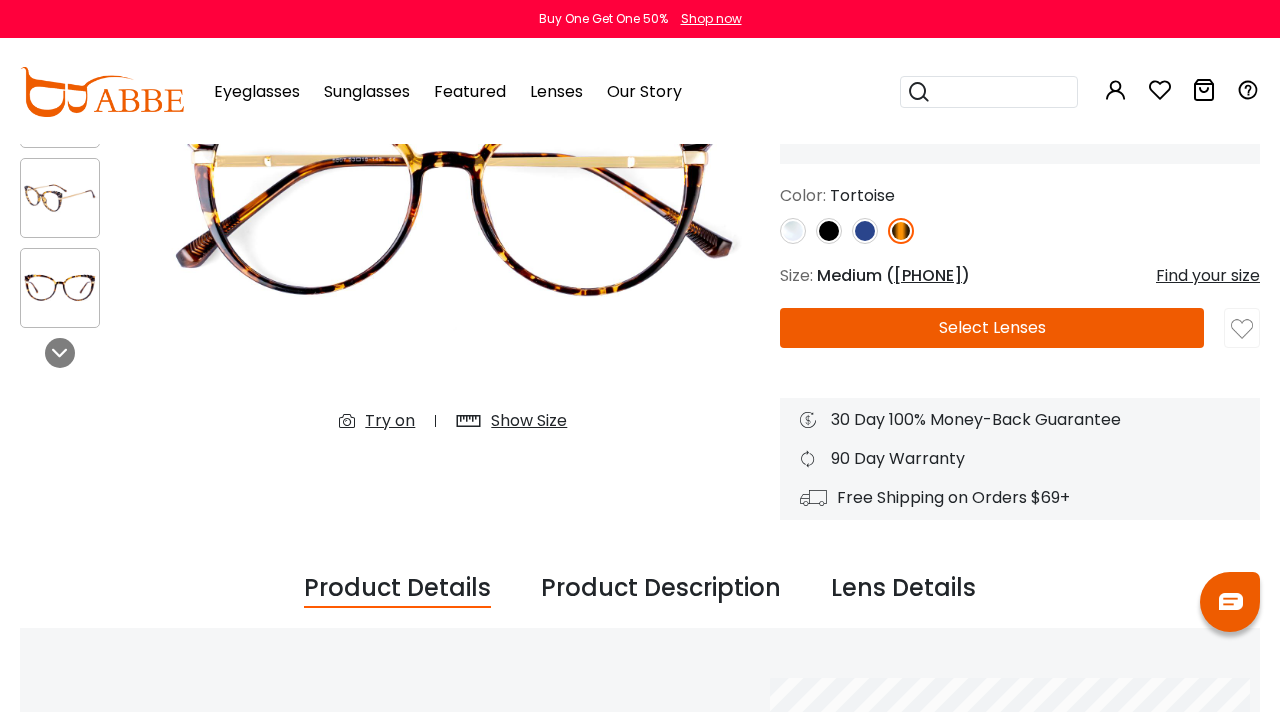 click on "Try on" at bounding box center (390, 421) 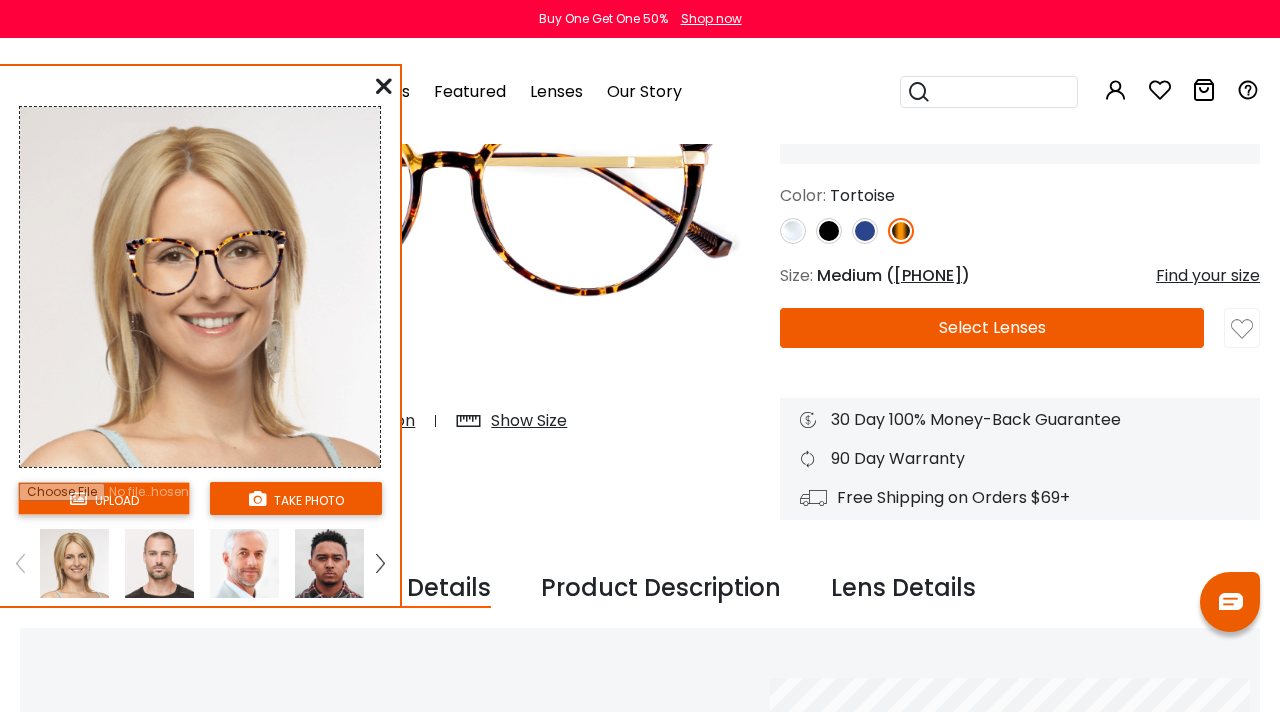 click at bounding box center [104, 498] 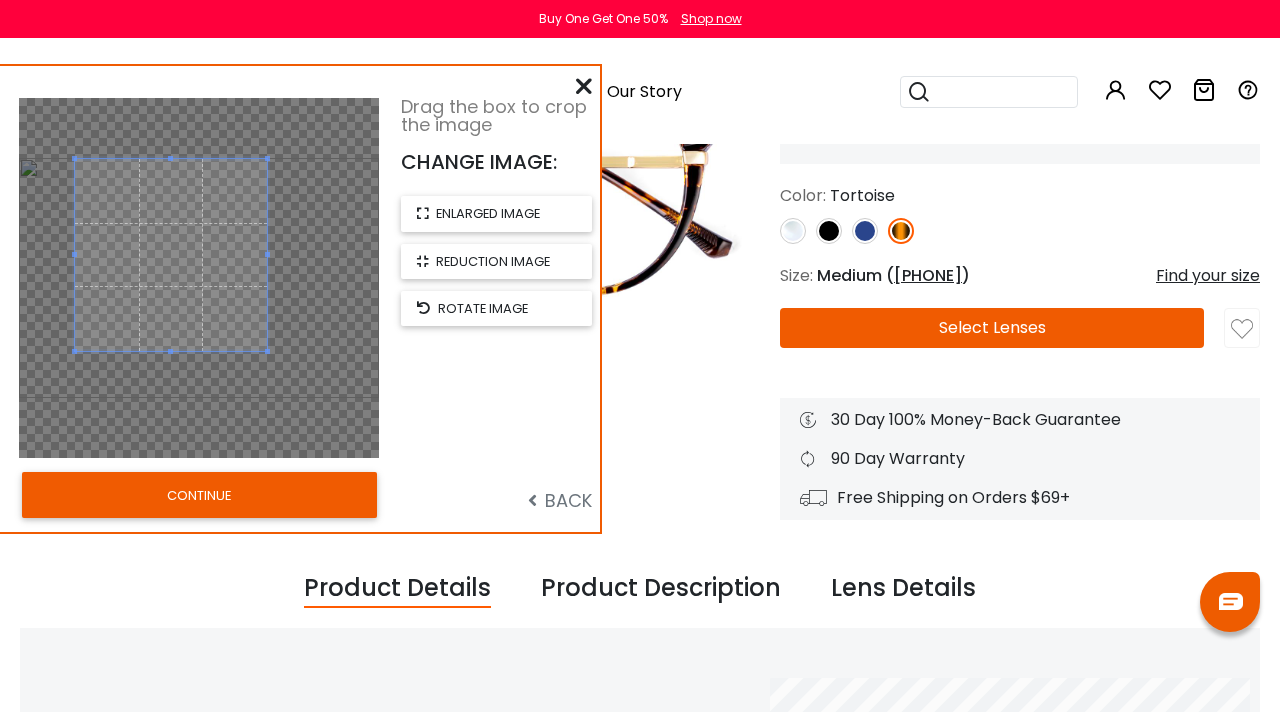 drag, startPoint x: 189, startPoint y: 186, endPoint x: 162, endPoint y: 164, distance: 34.828148 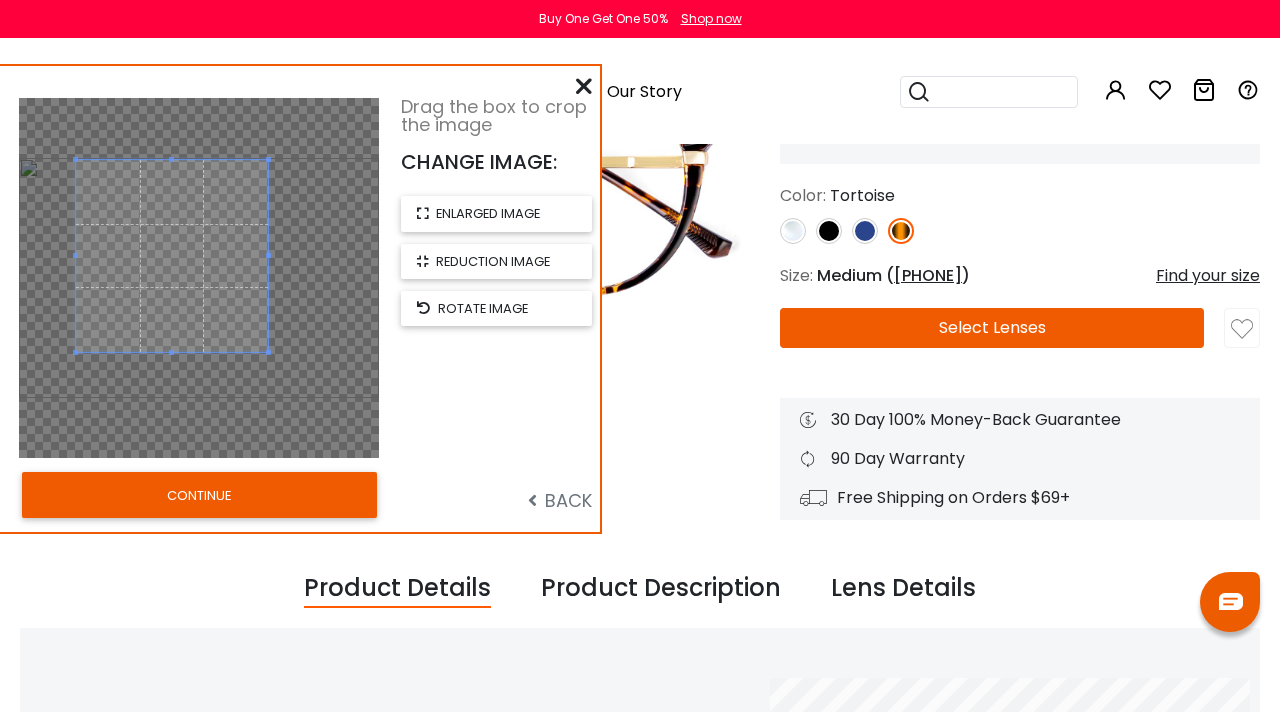 click on "CONTINUE" at bounding box center [199, 495] 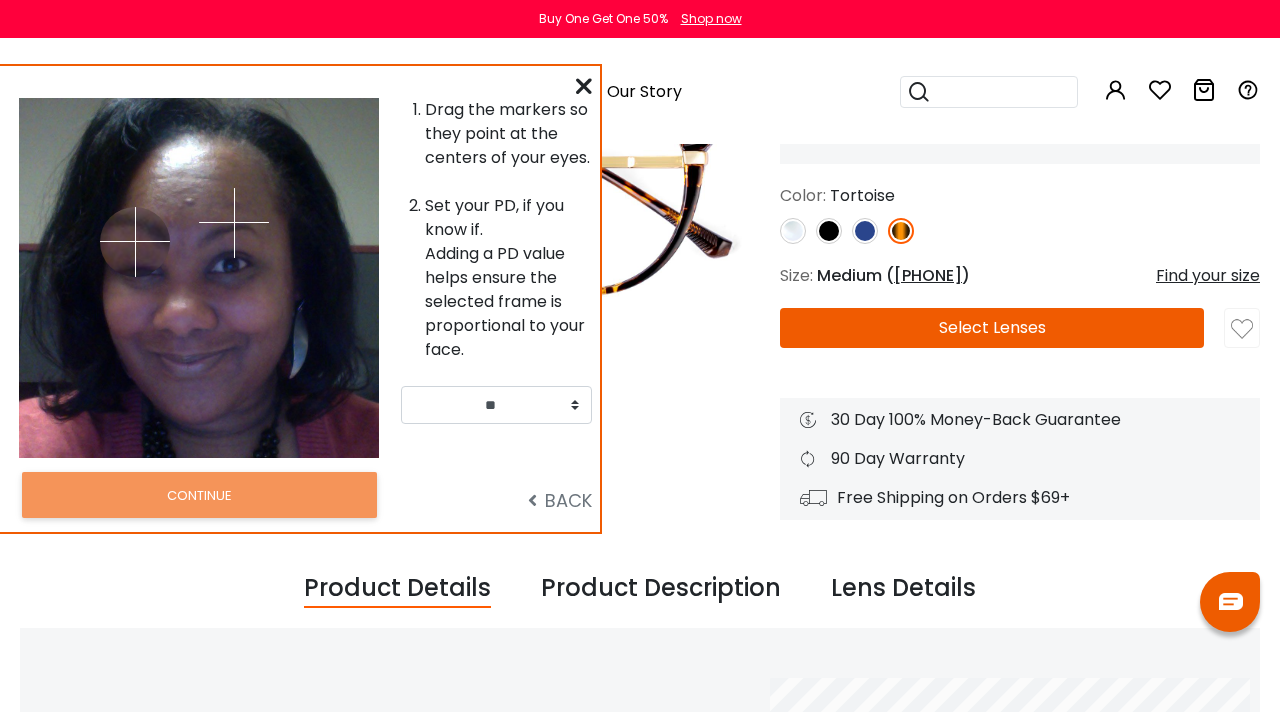 drag, startPoint x: 135, startPoint y: 213, endPoint x: 228, endPoint y: 227, distance: 94.04786 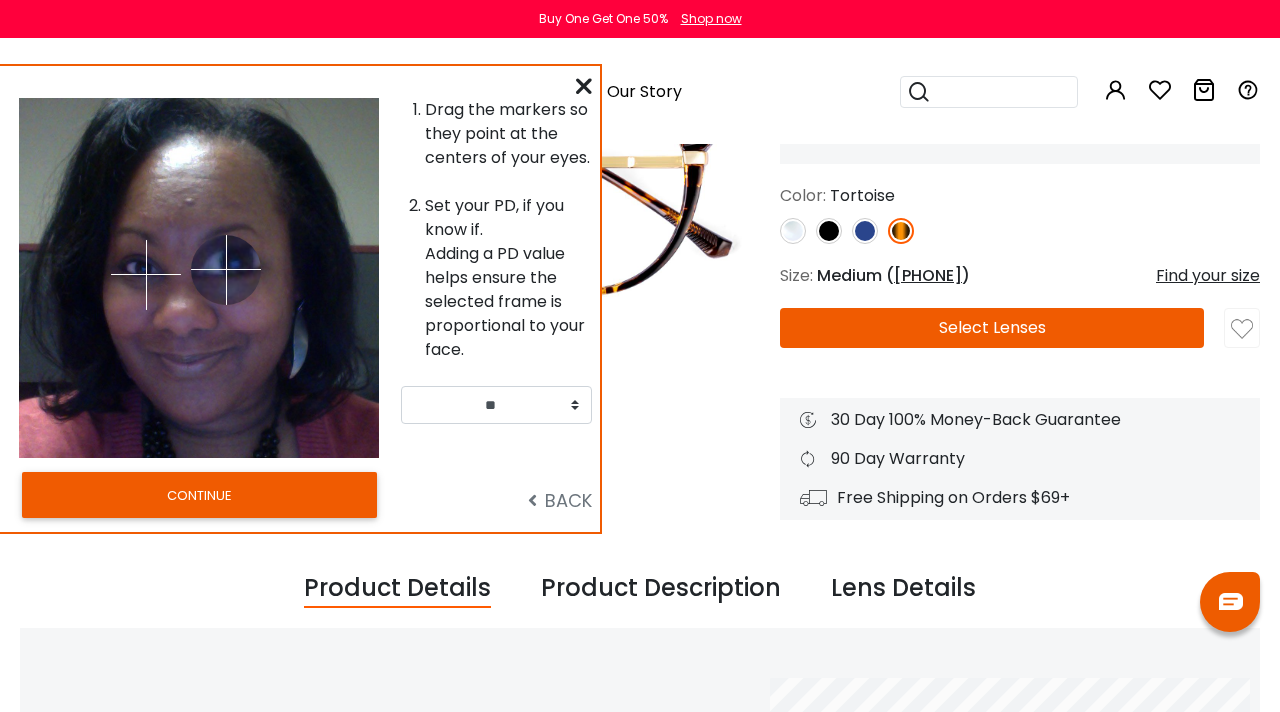 drag, startPoint x: 225, startPoint y: 249, endPoint x: 226, endPoint y: 269, distance: 20.024984 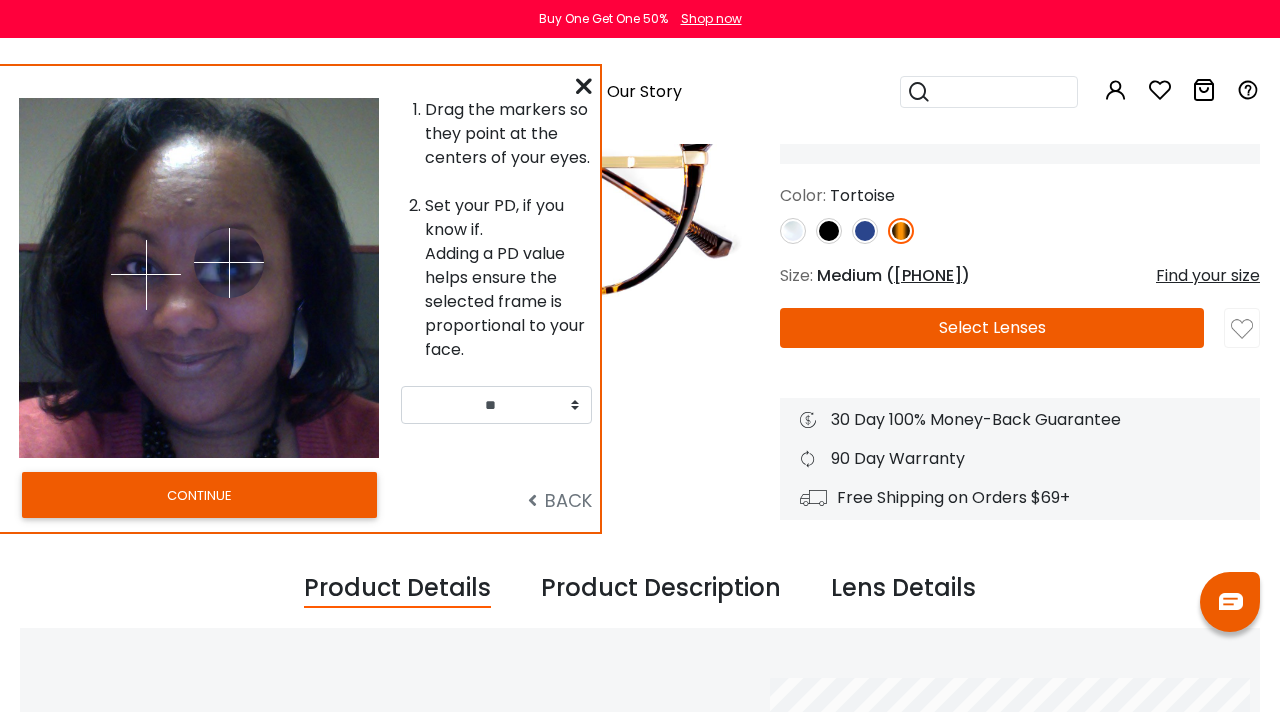 click at bounding box center [229, 263] 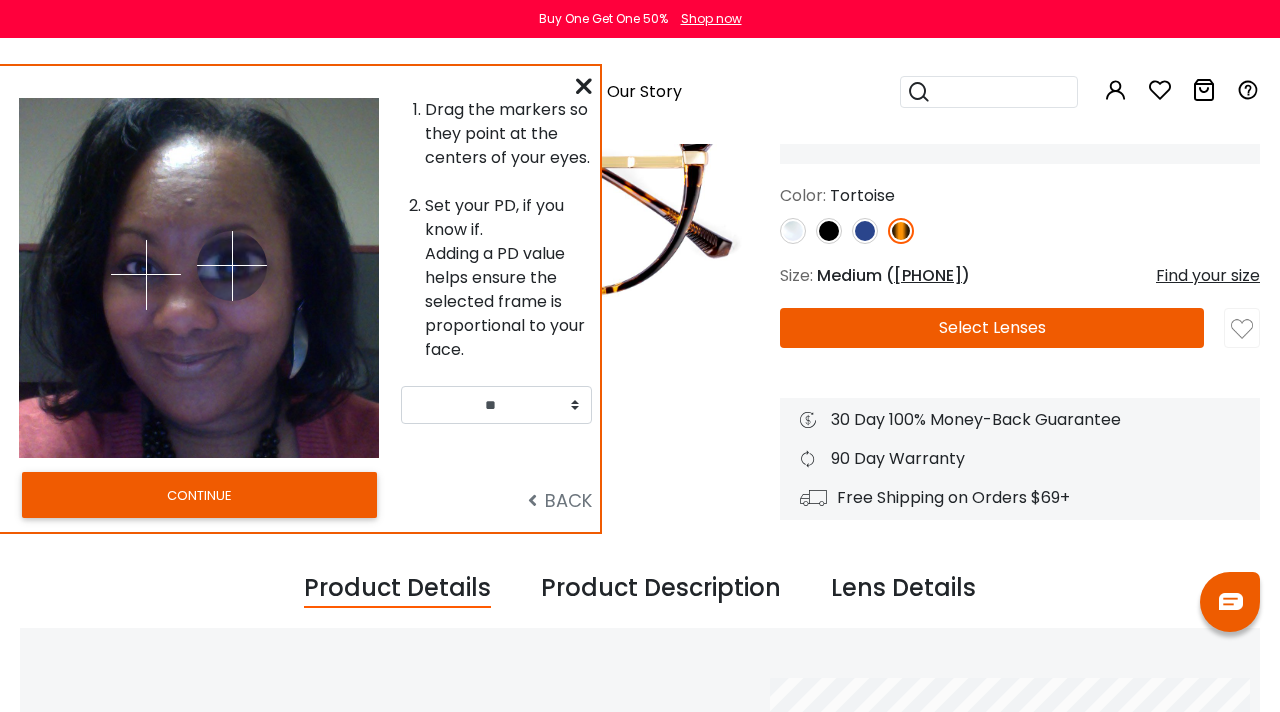 click at bounding box center [232, 266] 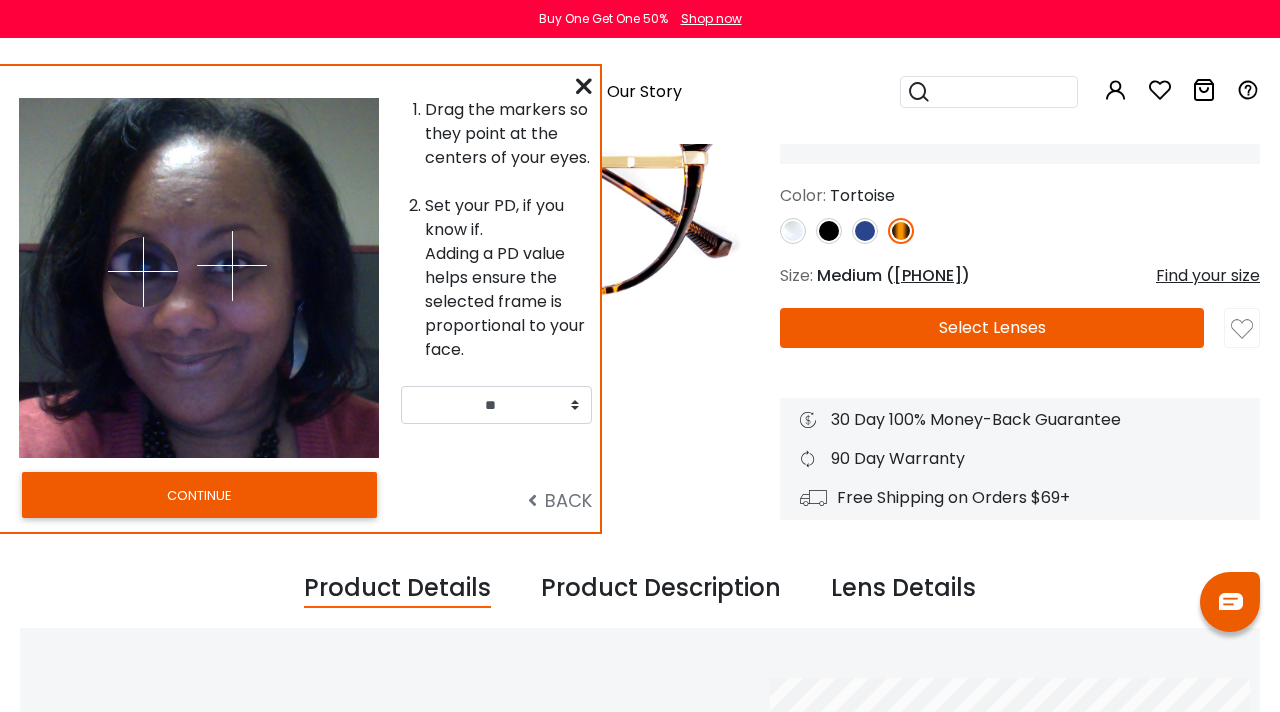 click at bounding box center [143, 272] 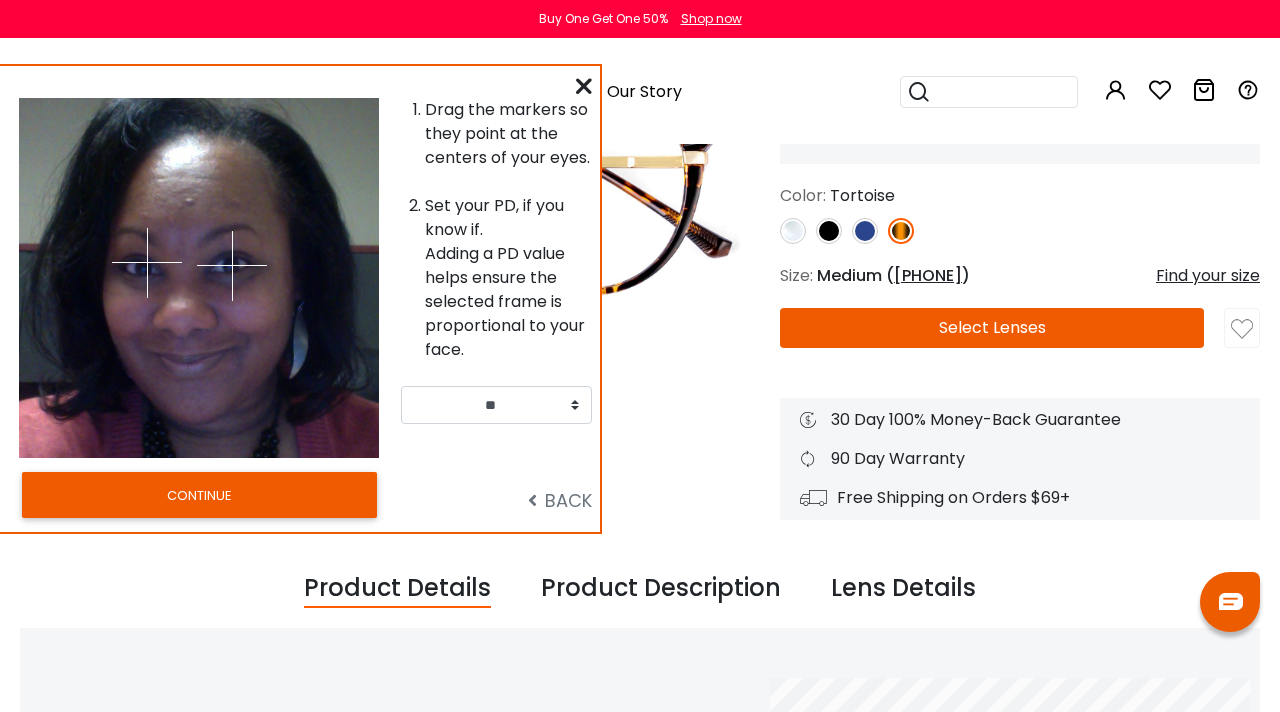 click at bounding box center (147, 263) 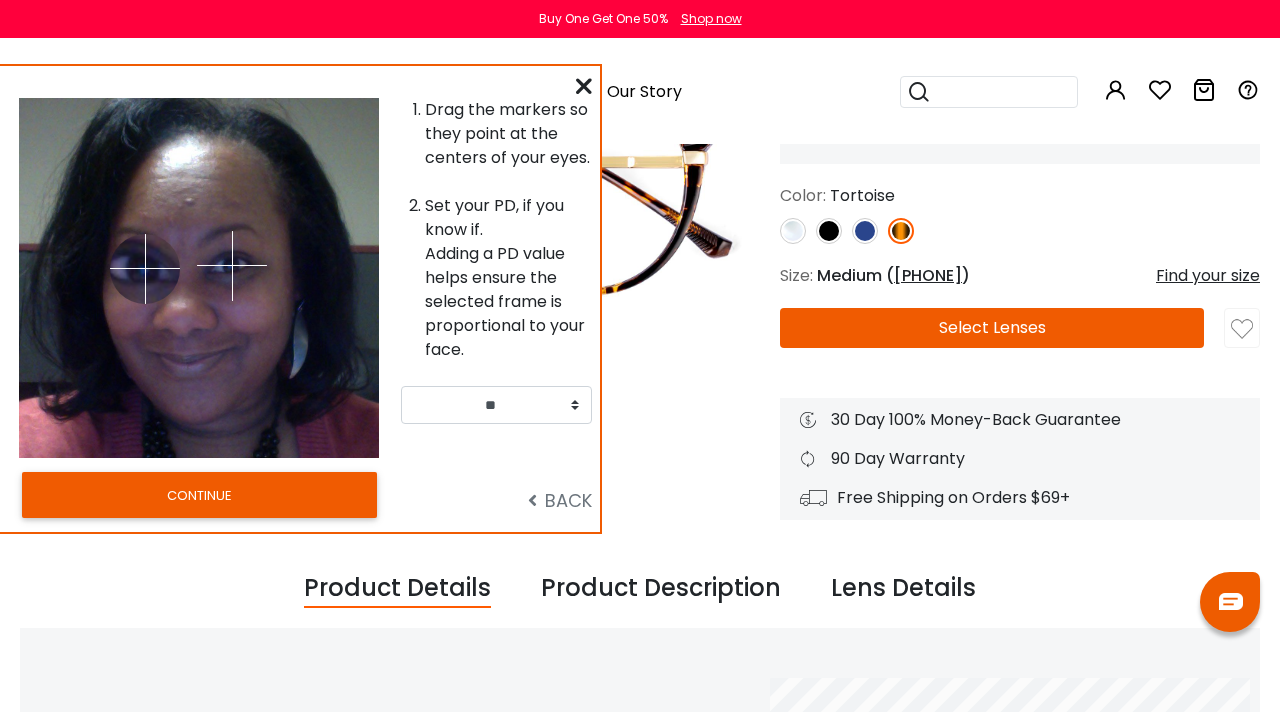 click at bounding box center (145, 269) 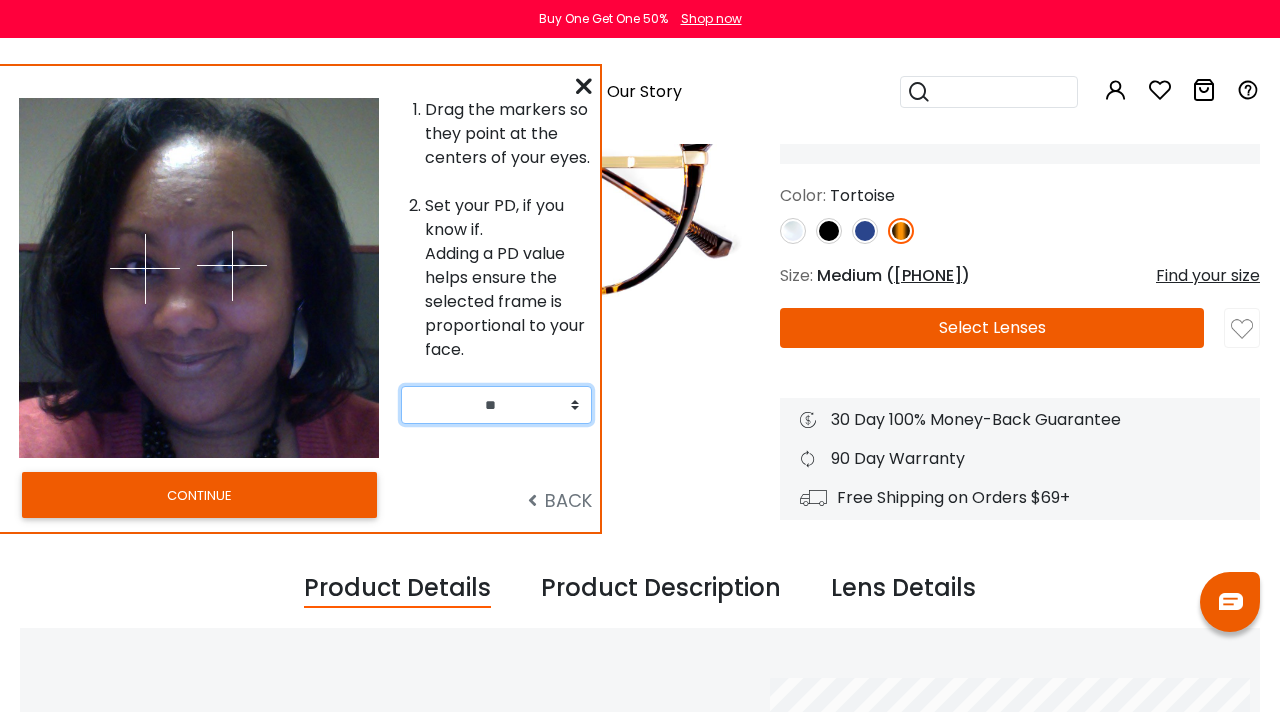 click on "** ** ** ** ** ** ** ** ** ** ** ** ** ** ** ** ** ** ** ** ** ** ** ** ** ** ** ** ** ** ** ** ** **" at bounding box center [496, 405] 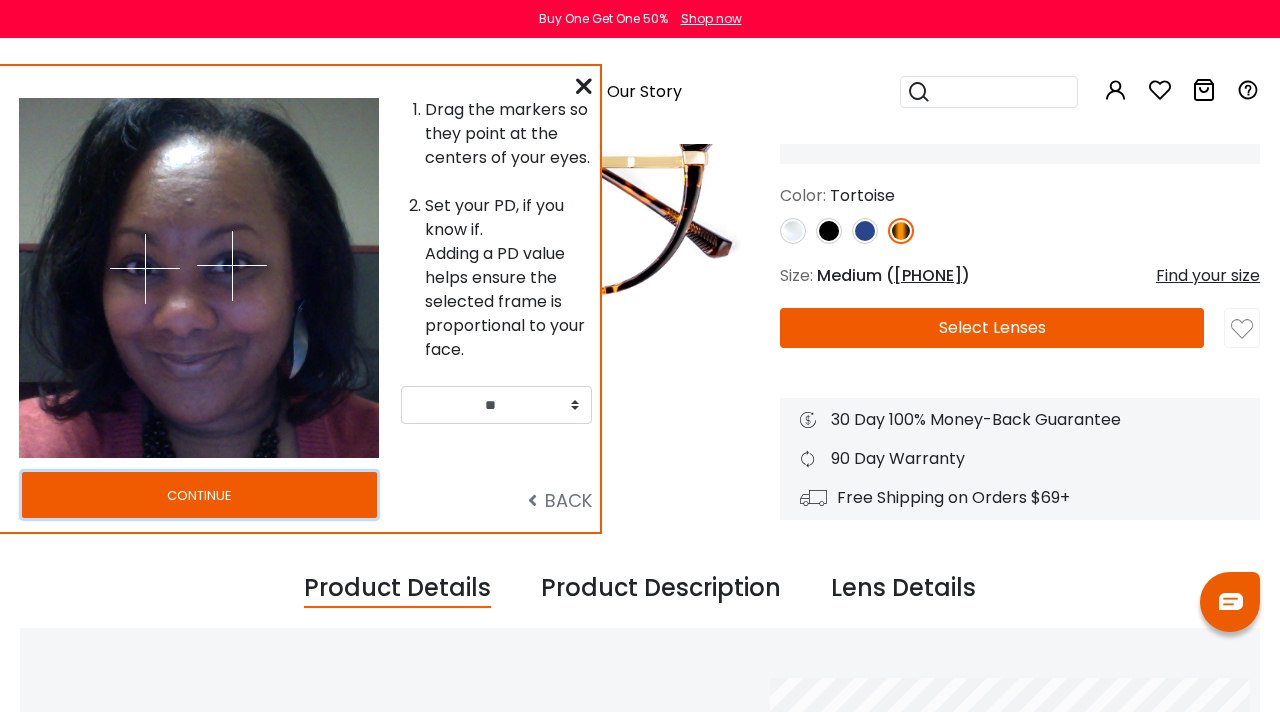 click on "CONTINUE" at bounding box center [199, 495] 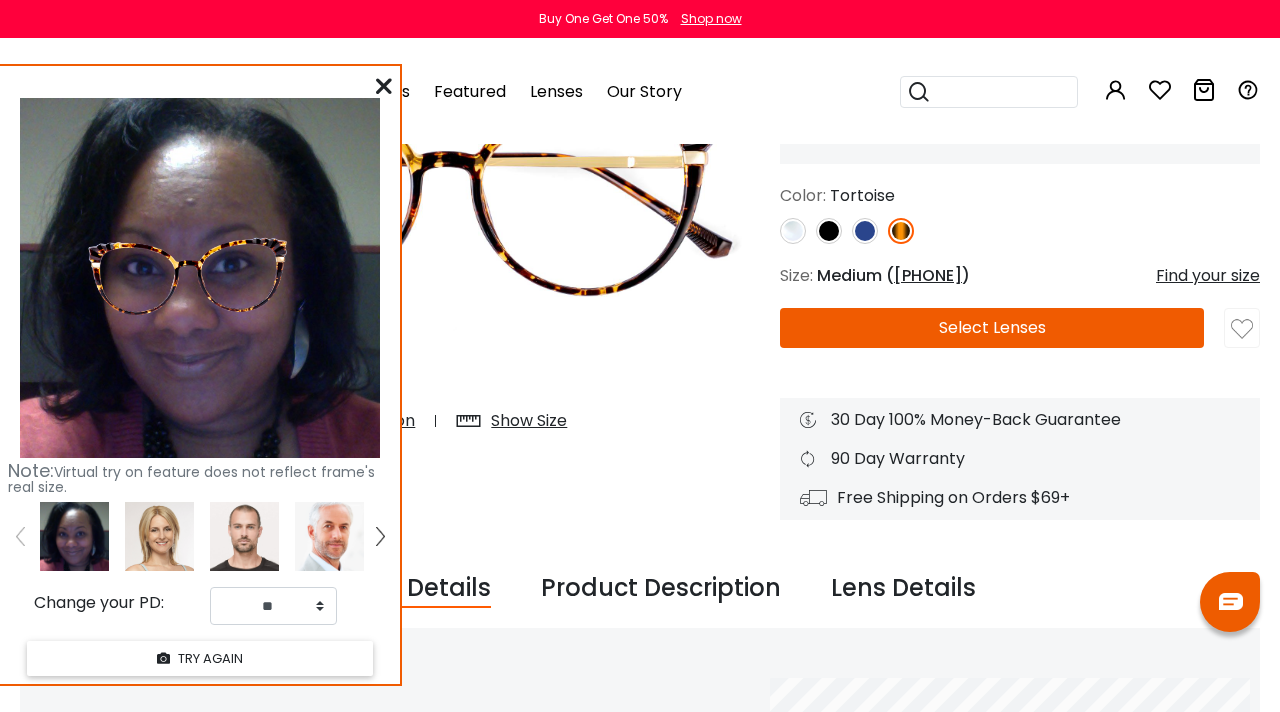 click at bounding box center (453, 193) 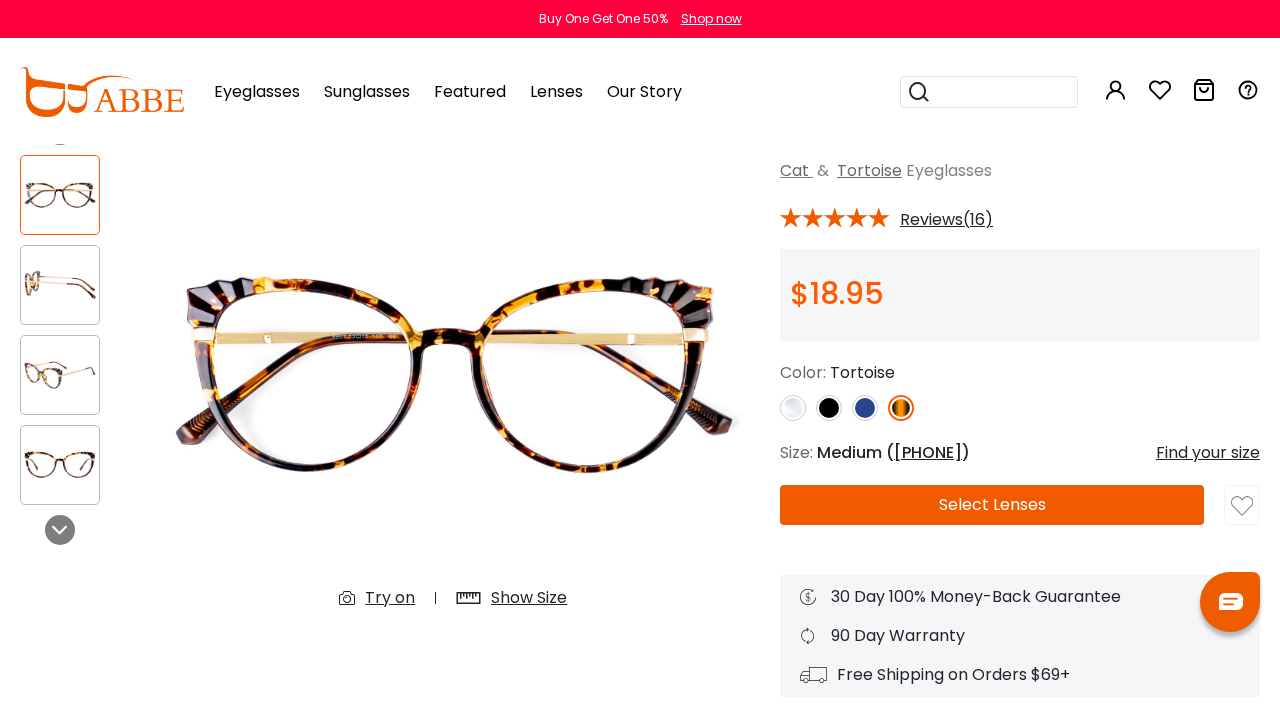 scroll, scrollTop: 80, scrollLeft: 0, axis: vertical 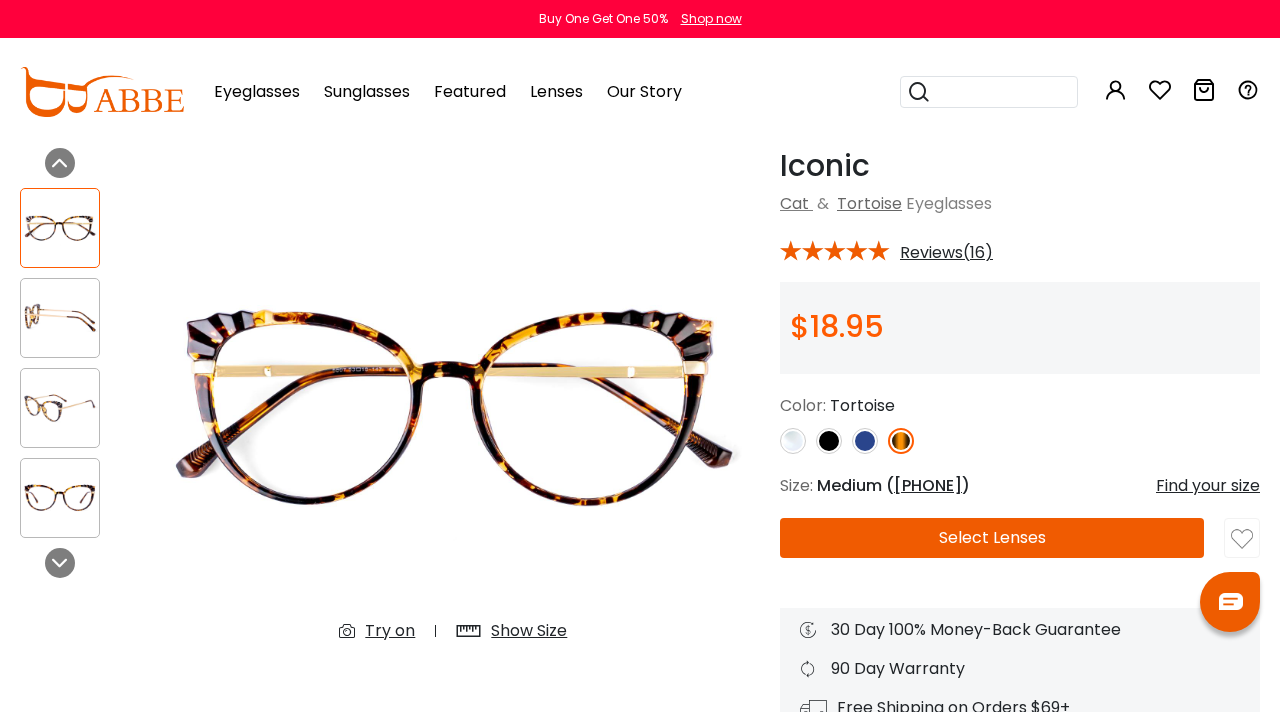 click at bounding box center [60, 317] 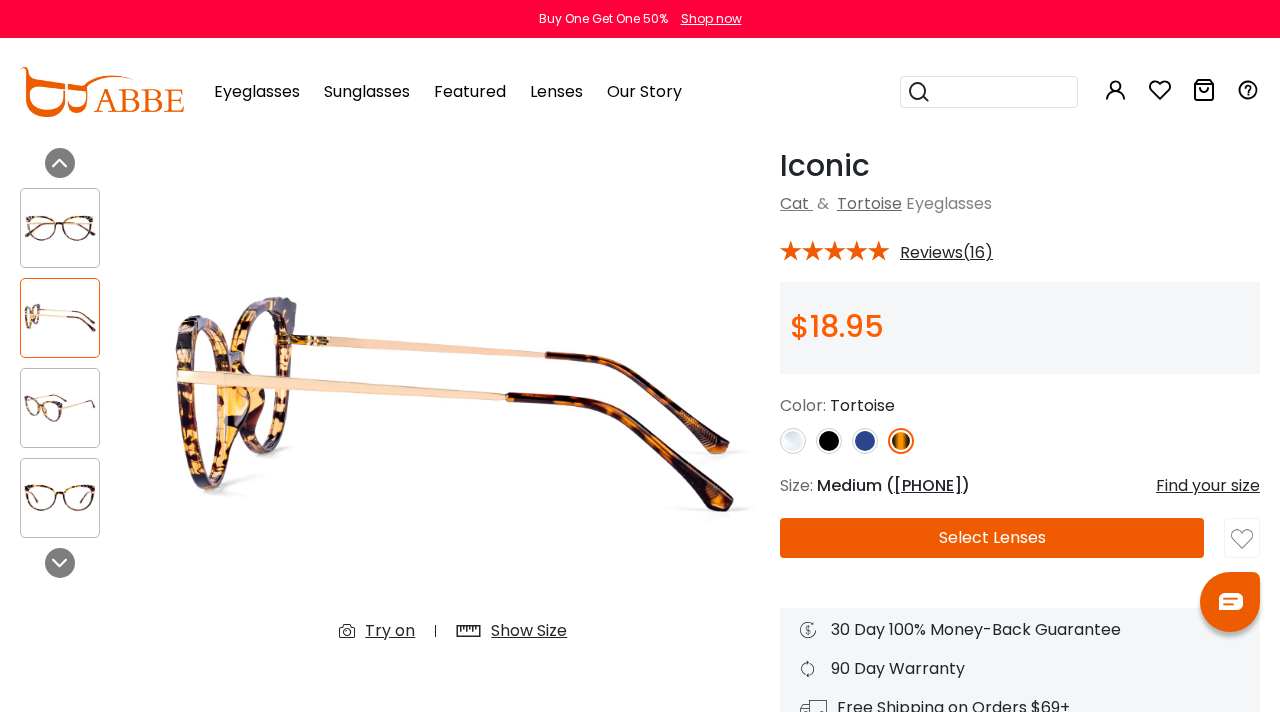 click at bounding box center [60, 407] 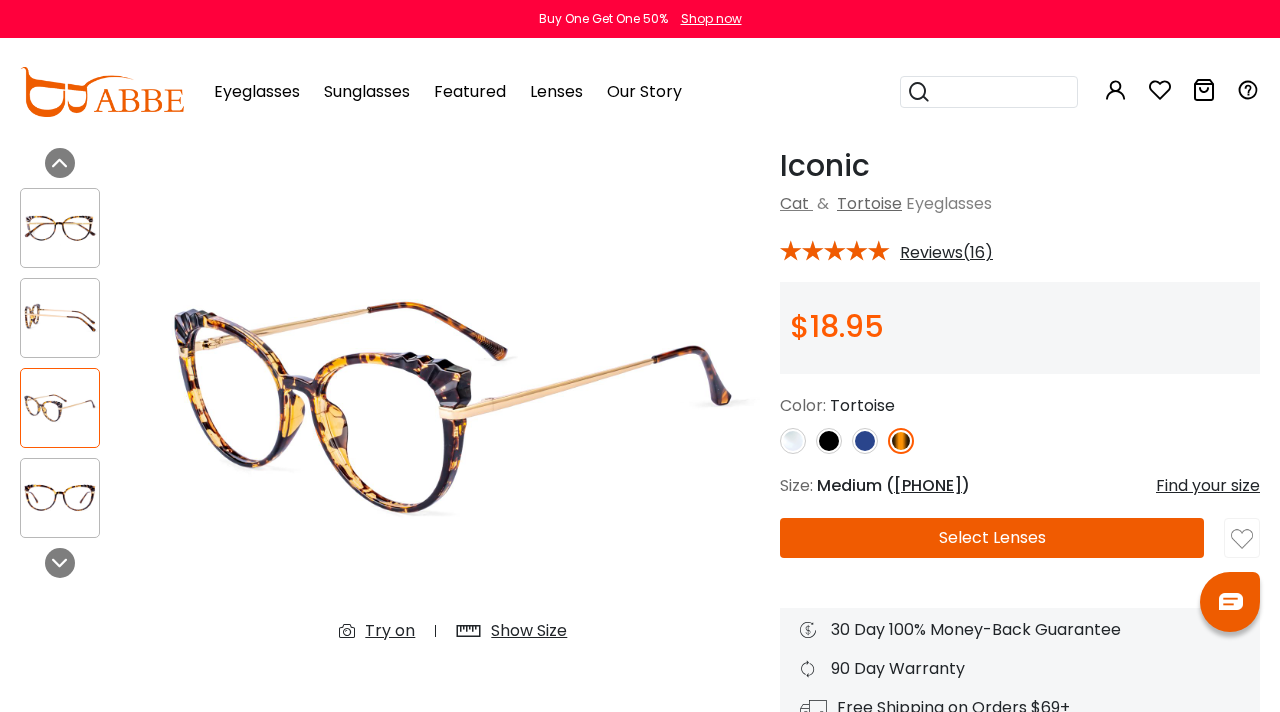 click at bounding box center [60, 497] 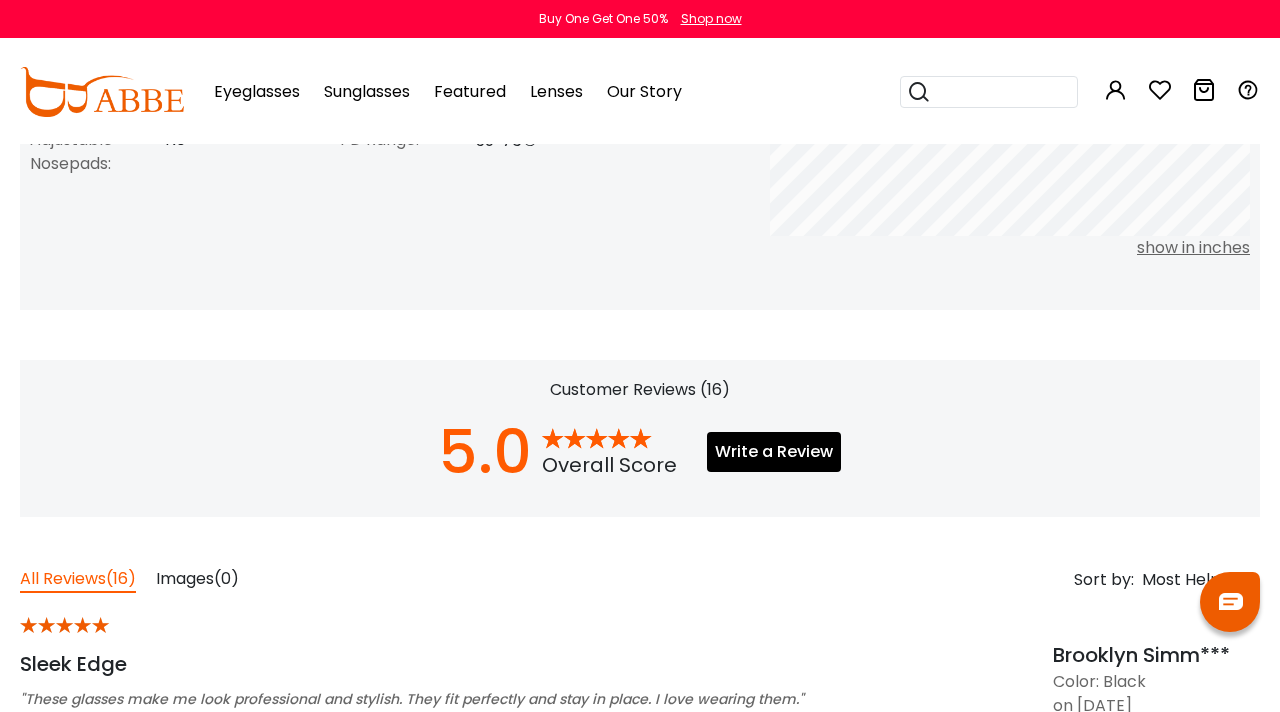 scroll, scrollTop: 1131, scrollLeft: 0, axis: vertical 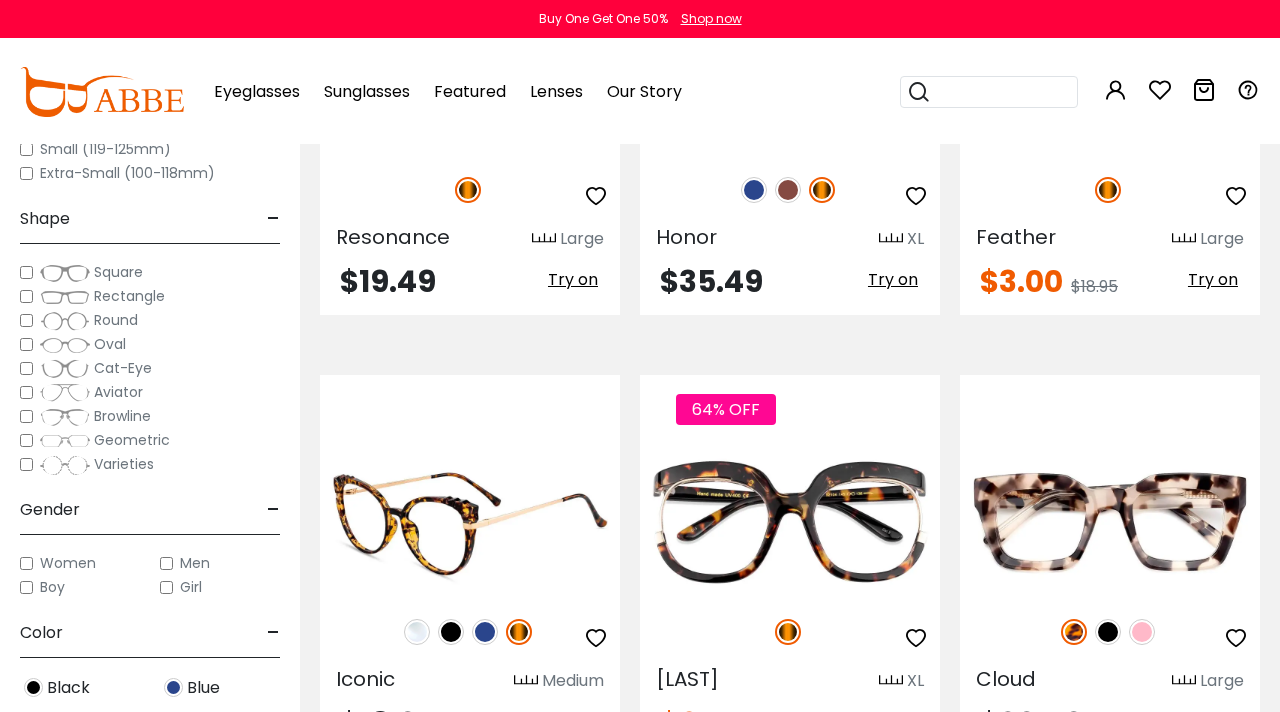 click at bounding box center [596, 638] 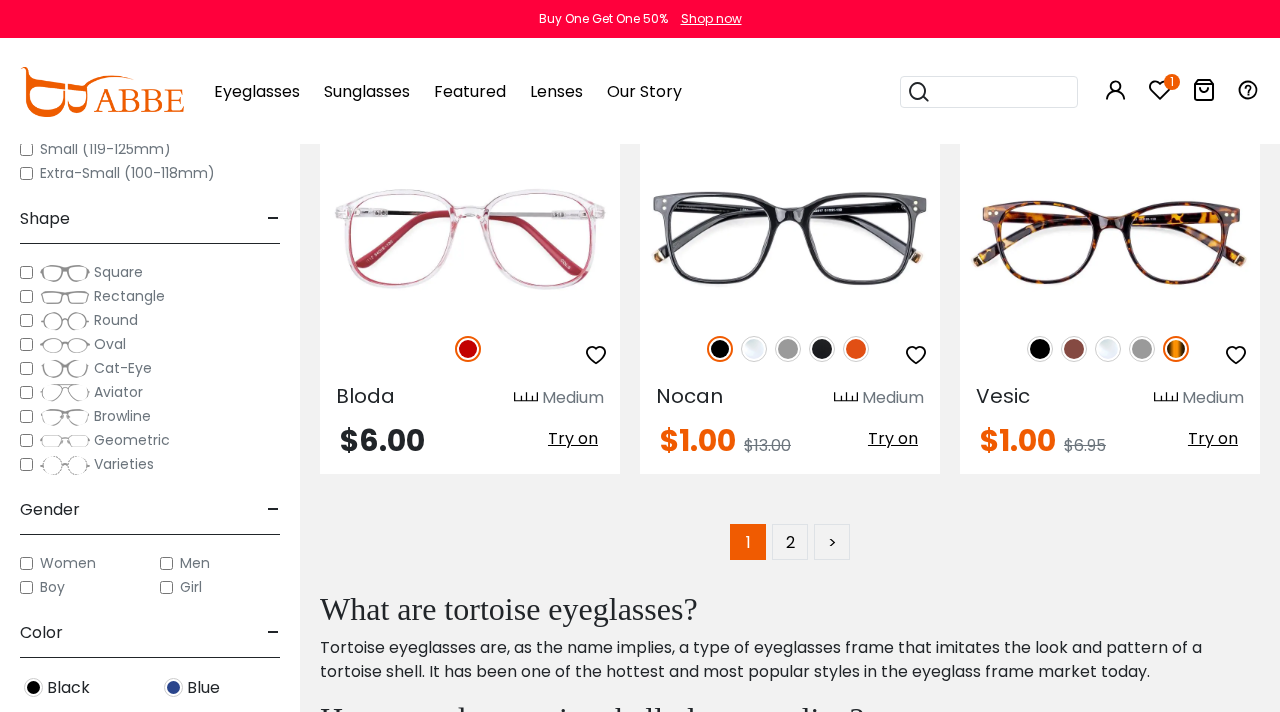 scroll, scrollTop: 8916, scrollLeft: 0, axis: vertical 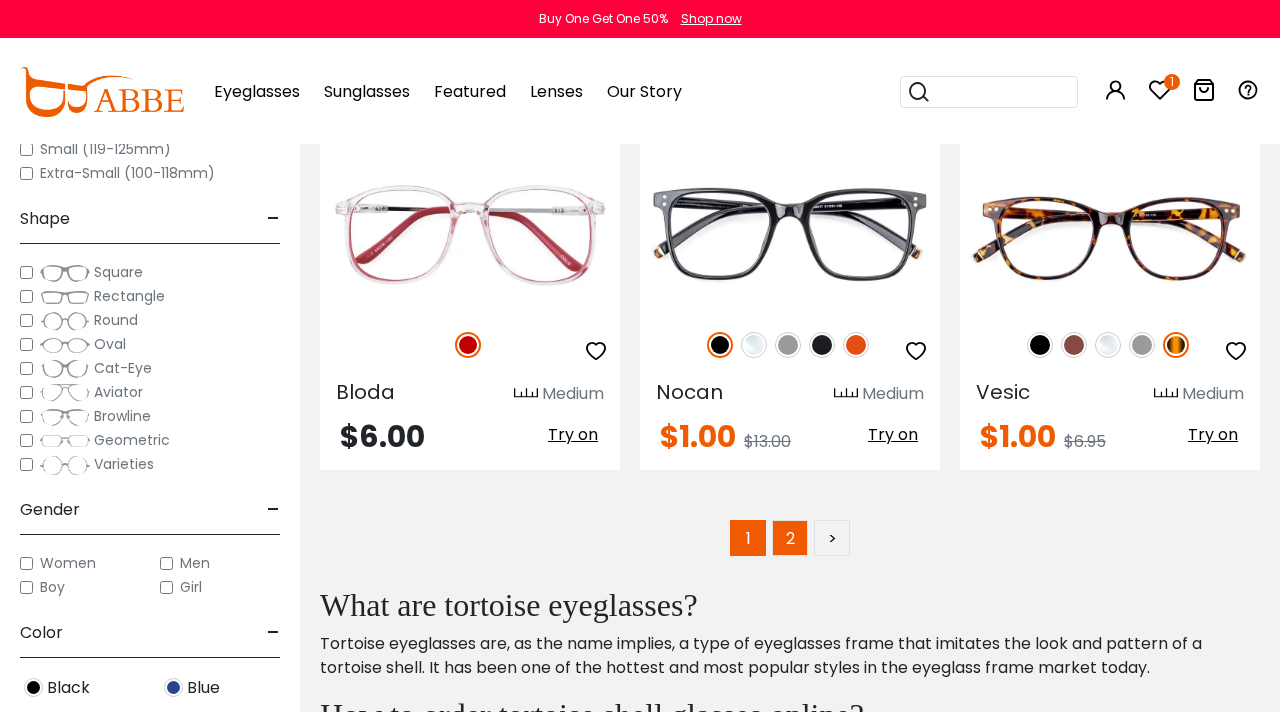 click on "2" at bounding box center [790, 538] 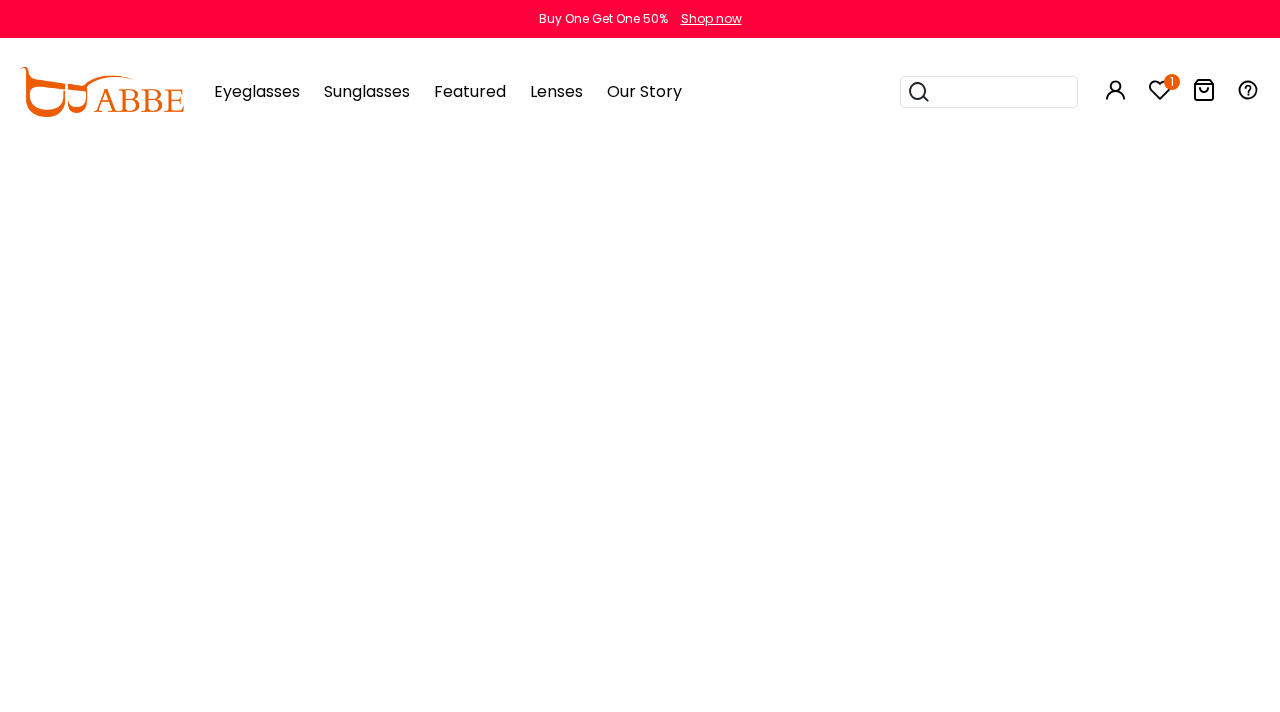 scroll, scrollTop: 0, scrollLeft: 0, axis: both 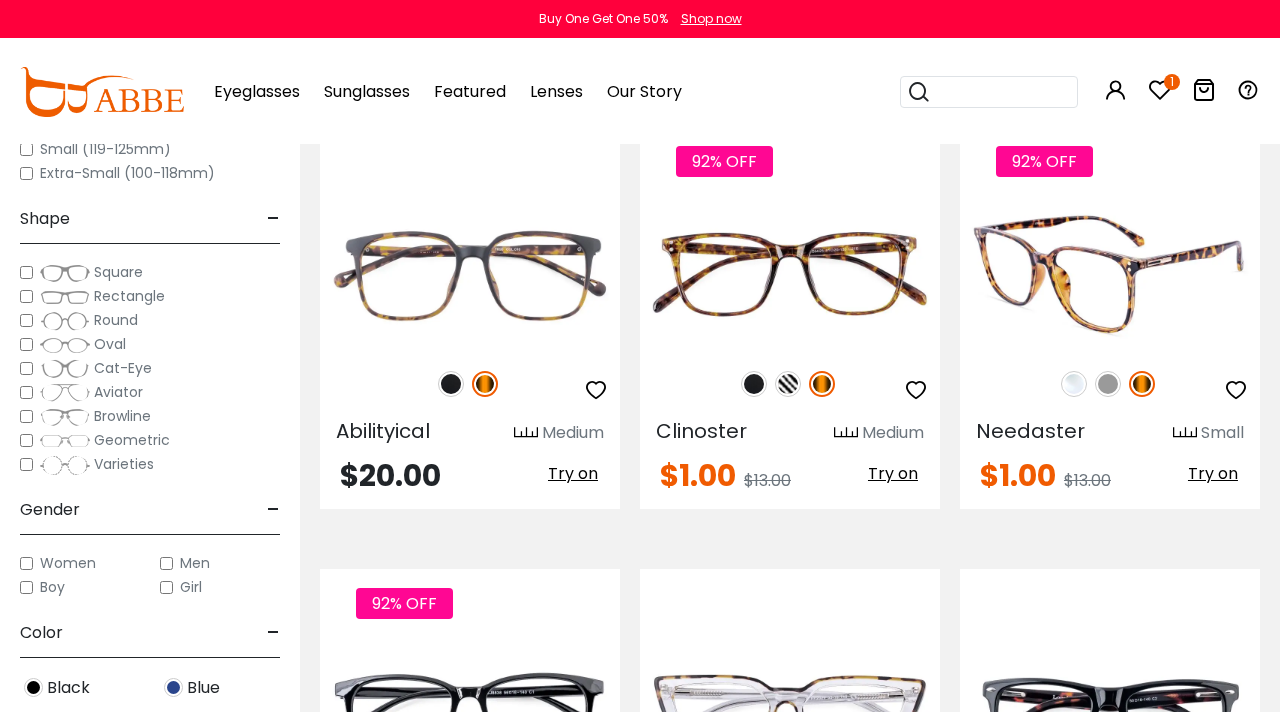 click at bounding box center [1110, 274] 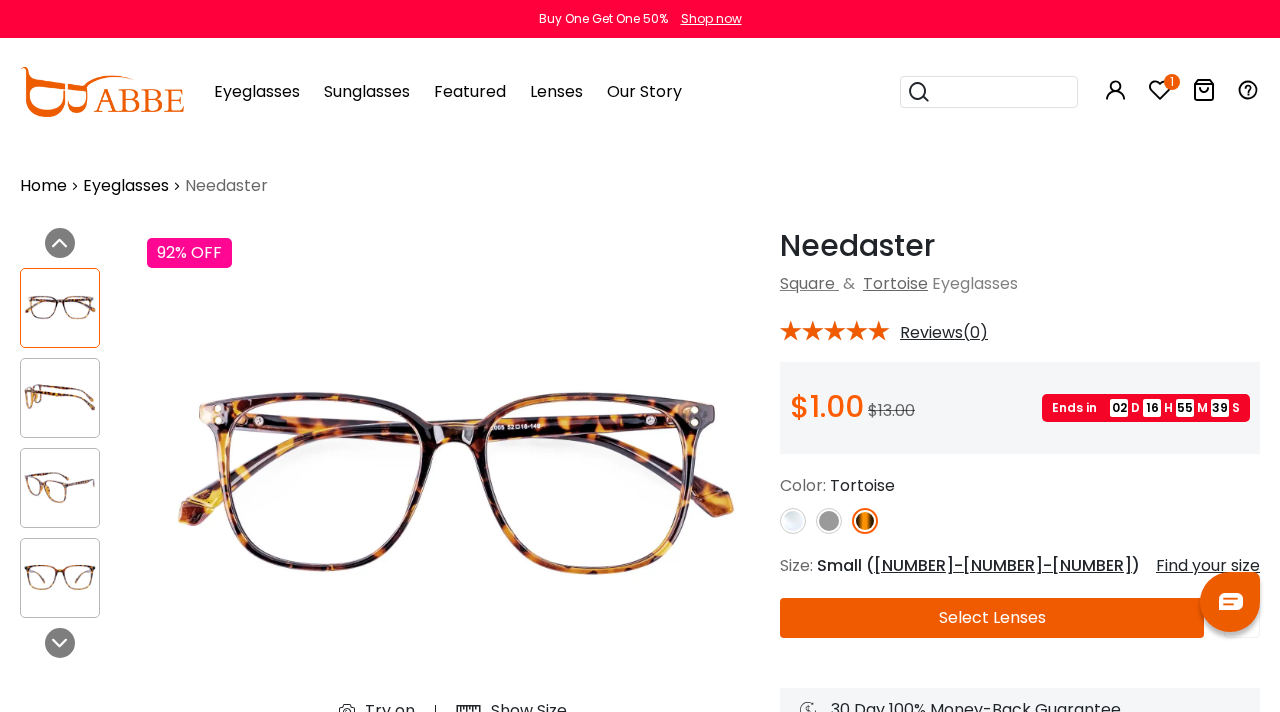 scroll, scrollTop: 0, scrollLeft: 0, axis: both 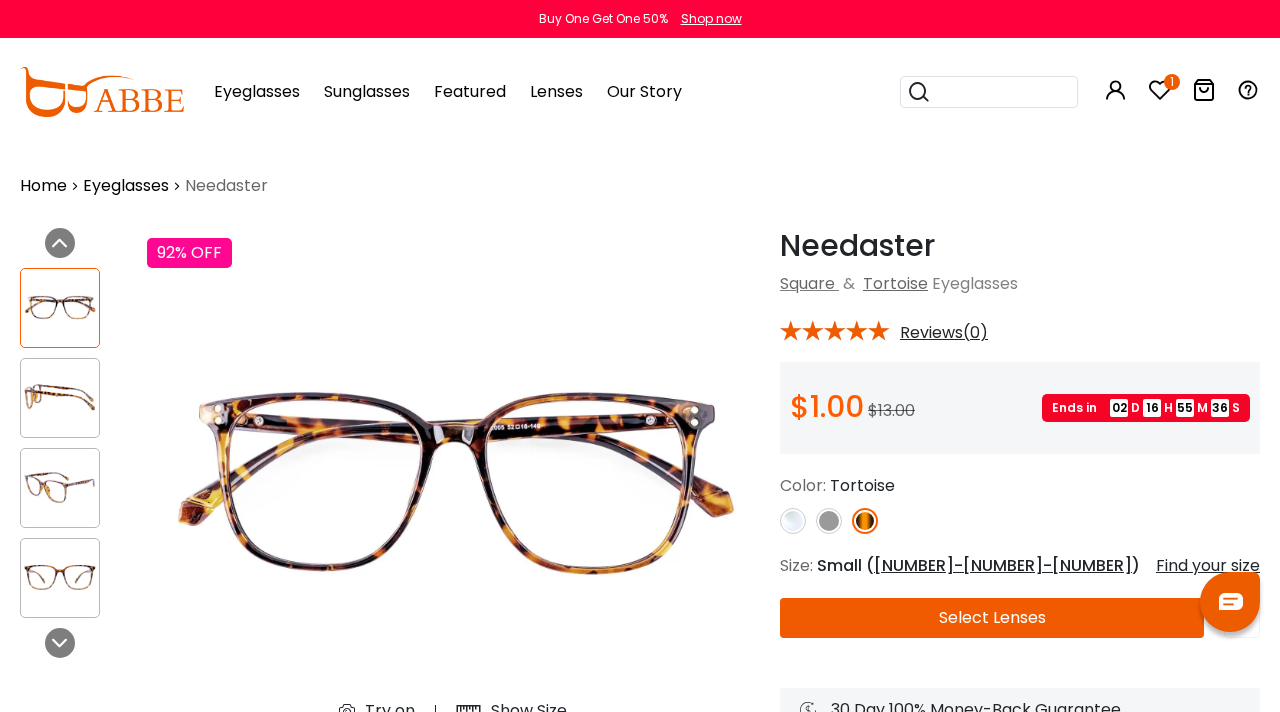click at bounding box center (60, 397) 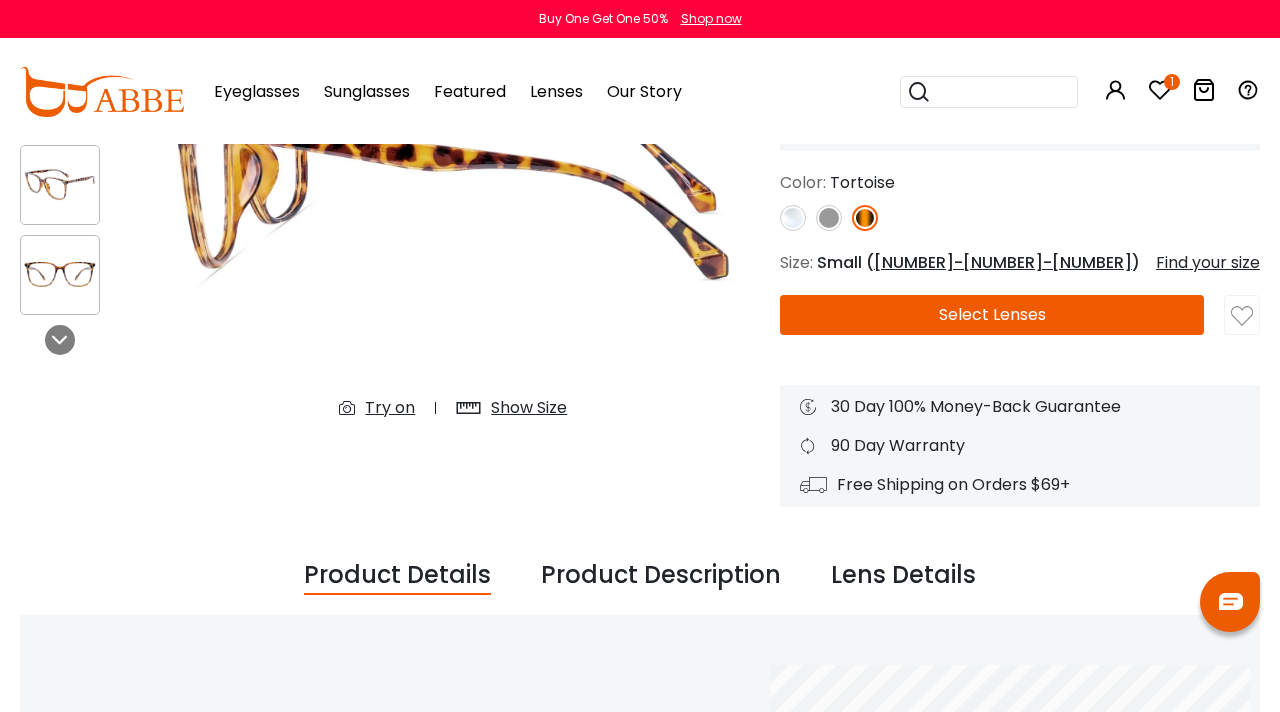 scroll, scrollTop: 343, scrollLeft: 0, axis: vertical 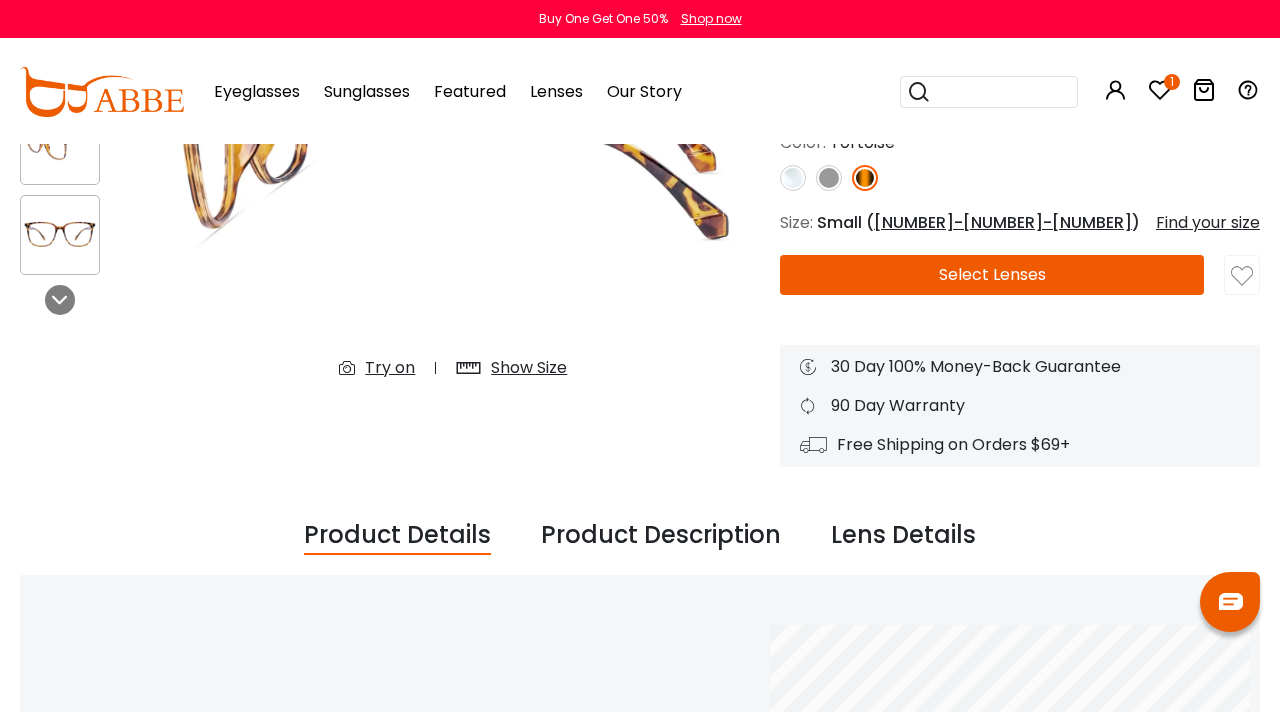 click on "Try on" at bounding box center [390, 368] 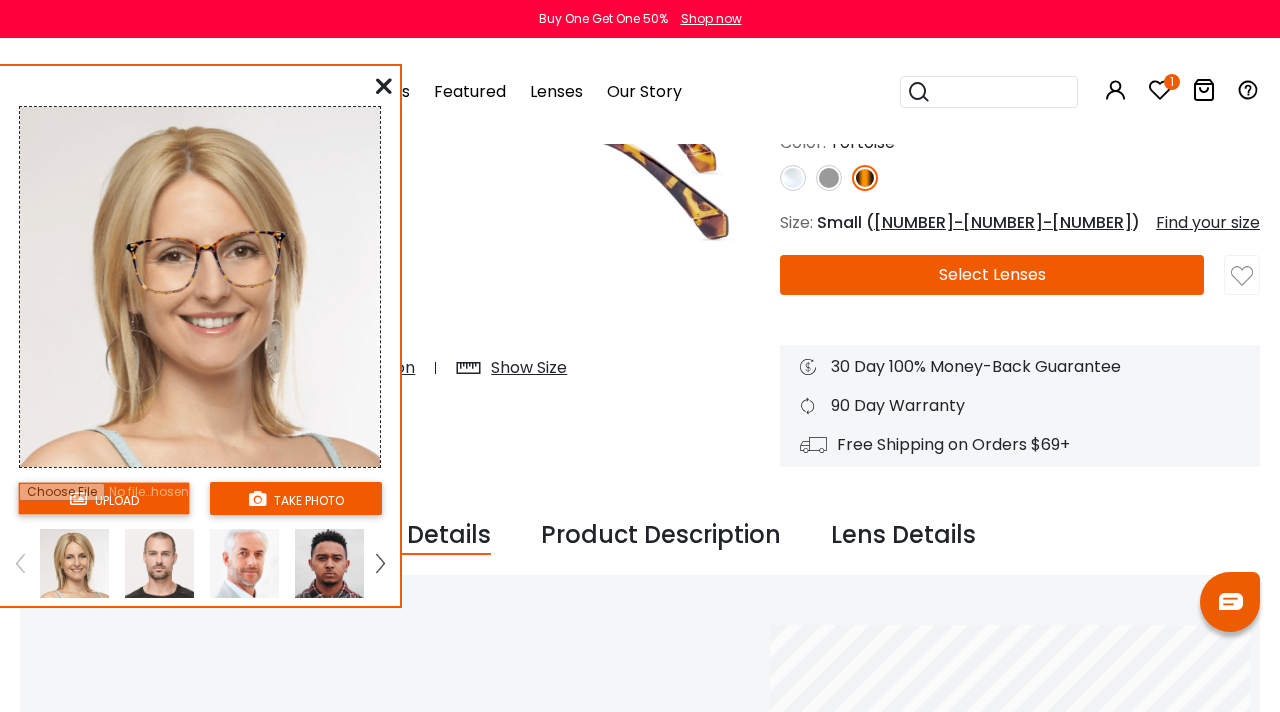 click at bounding box center [104, 498] 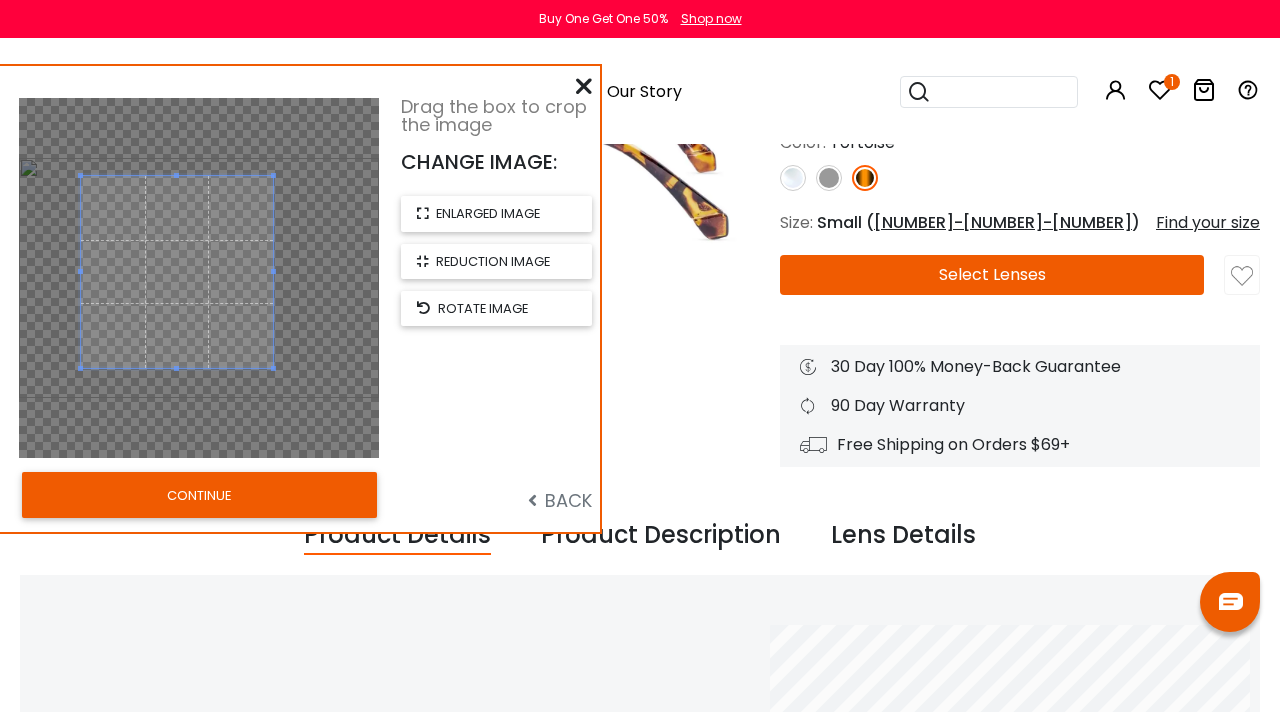 drag, startPoint x: 128, startPoint y: 185, endPoint x: 106, endPoint y: 179, distance: 22.803509 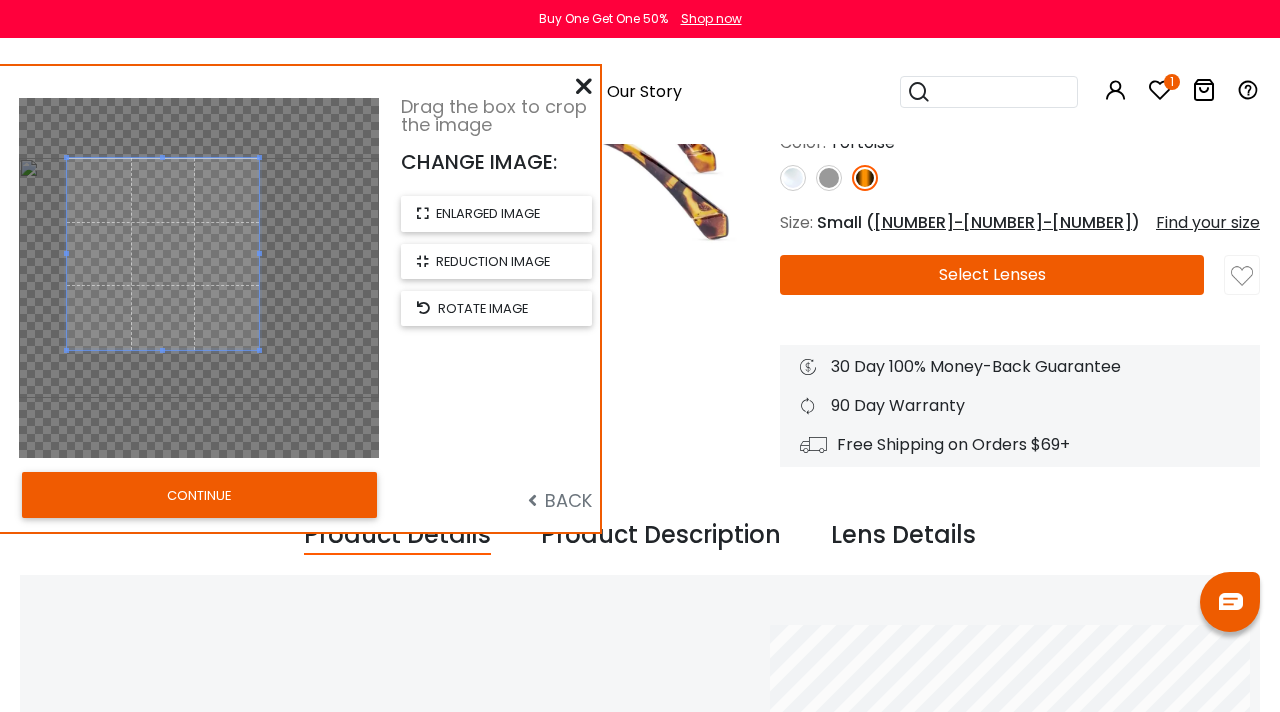drag, startPoint x: 106, startPoint y: 179, endPoint x: 92, endPoint y: 158, distance: 25.23886 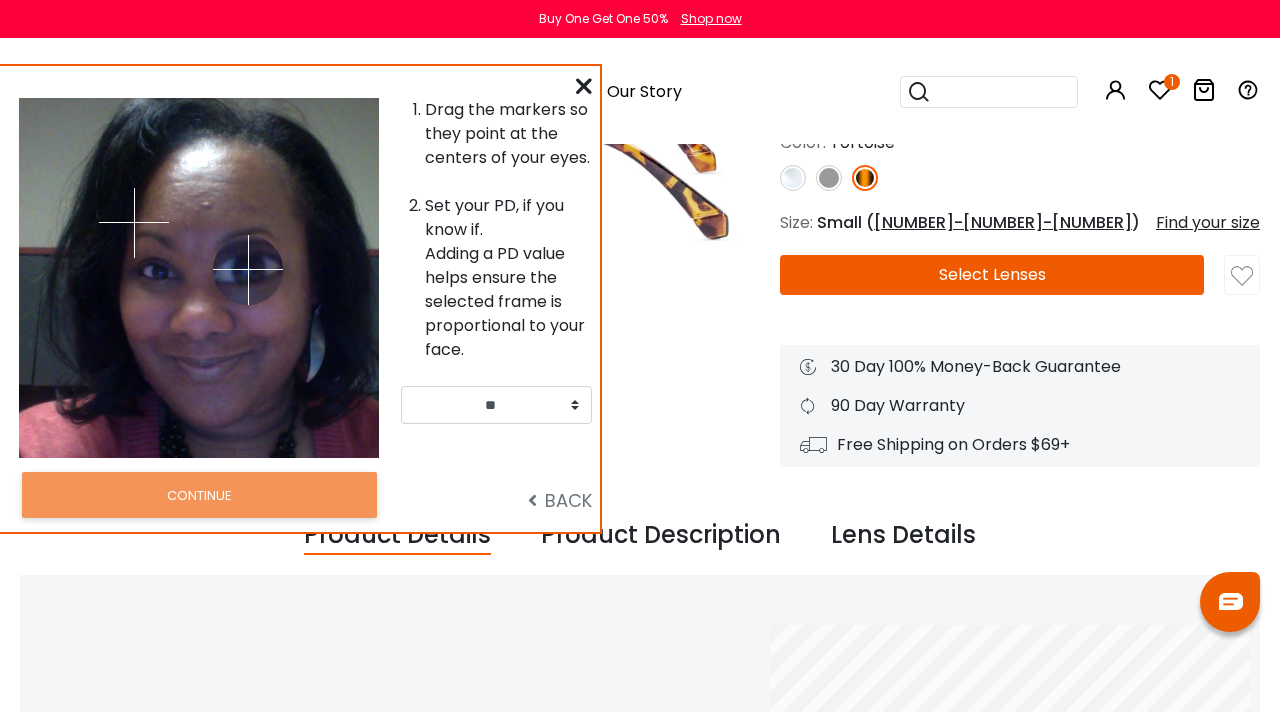 drag, startPoint x: 233, startPoint y: 223, endPoint x: 248, endPoint y: 269, distance: 48.38388 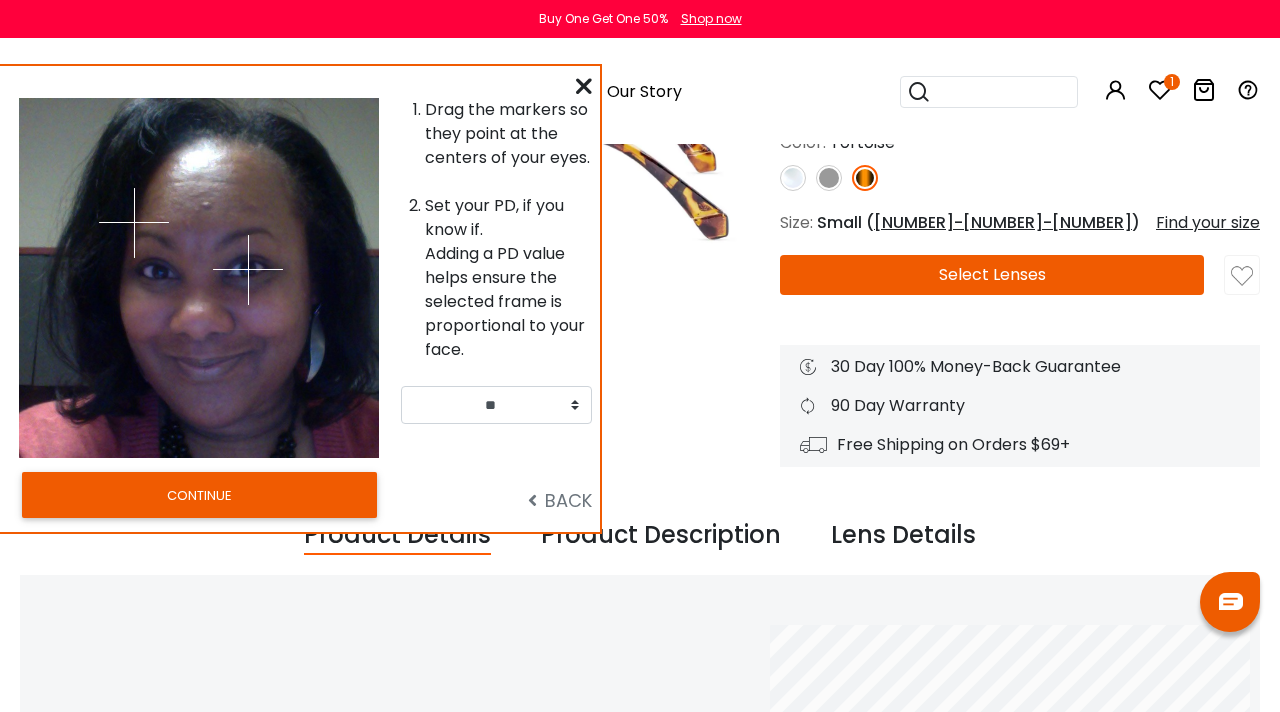 click at bounding box center [134, 223] 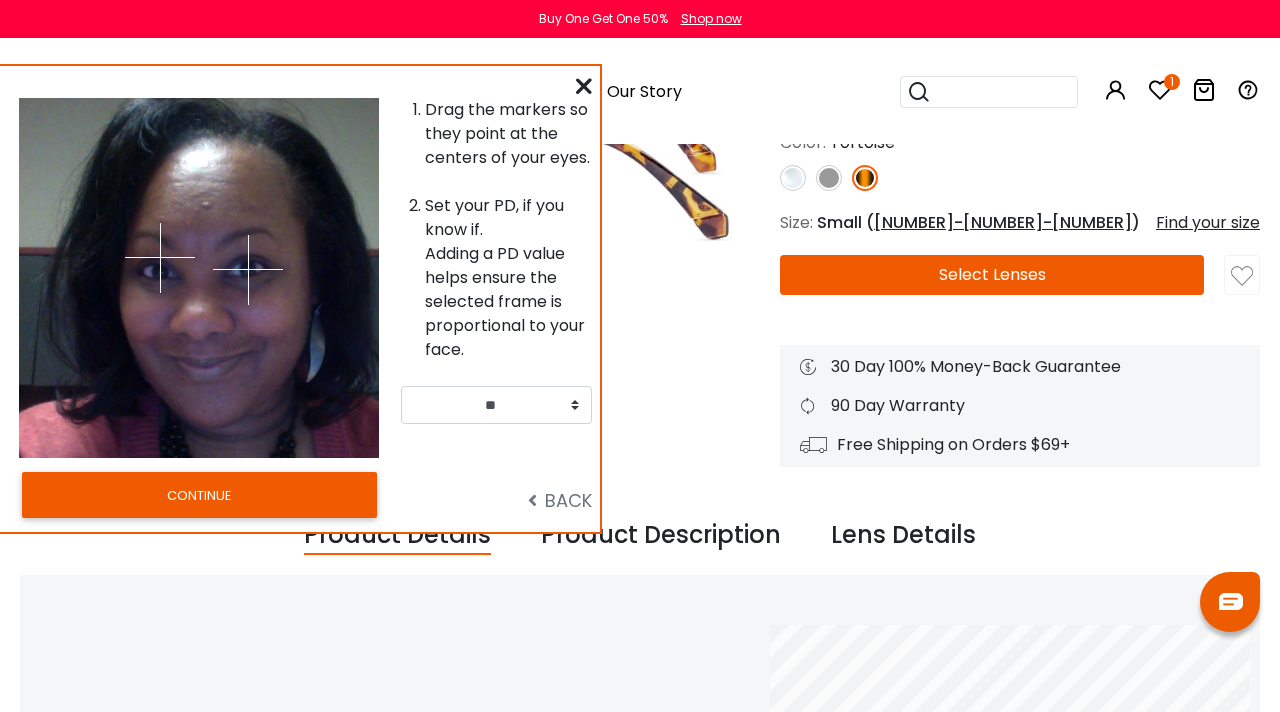 click at bounding box center (109, 278) 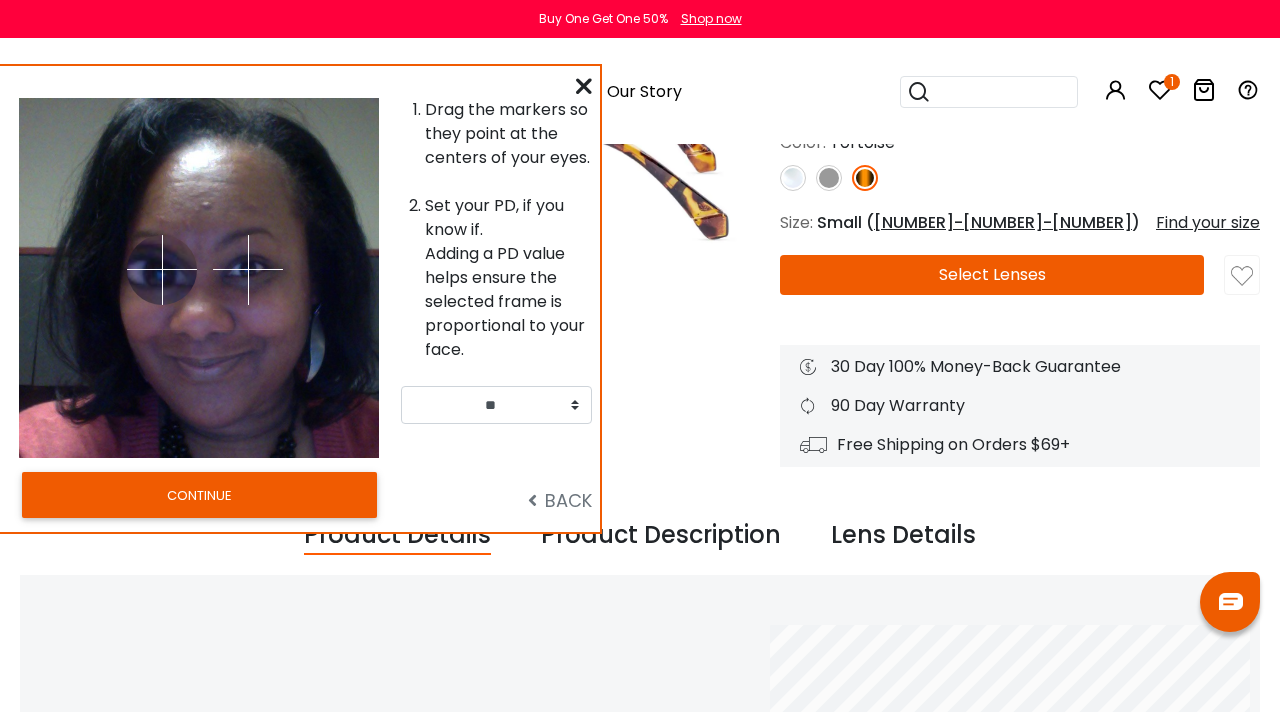 drag, startPoint x: 161, startPoint y: 254, endPoint x: 162, endPoint y: 269, distance: 15.033297 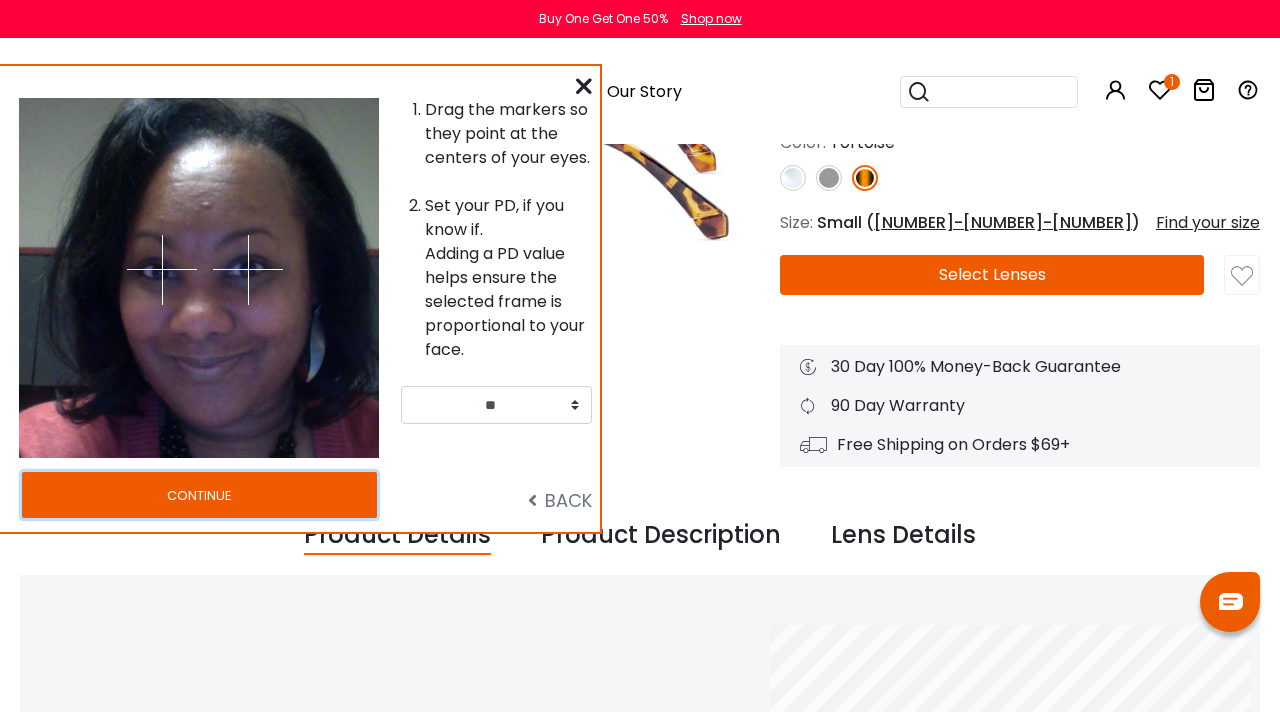 click on "CONTINUE" at bounding box center (199, 495) 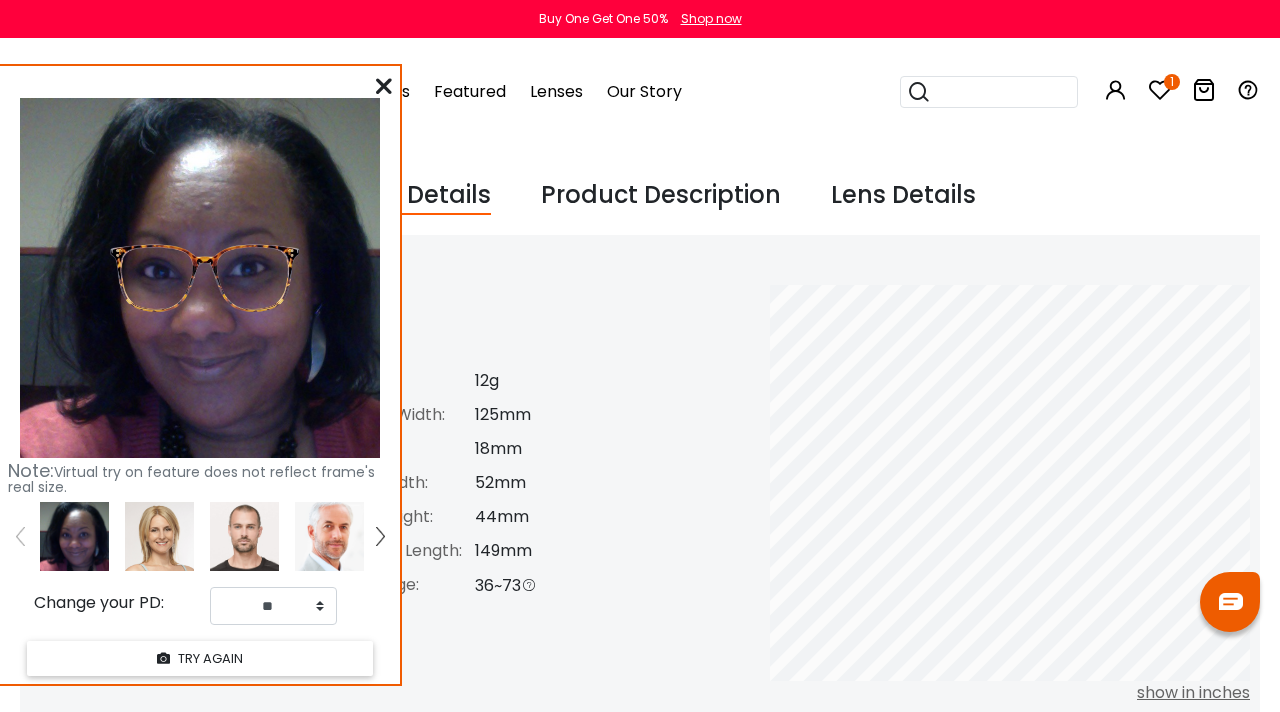 scroll, scrollTop: 674, scrollLeft: 0, axis: vertical 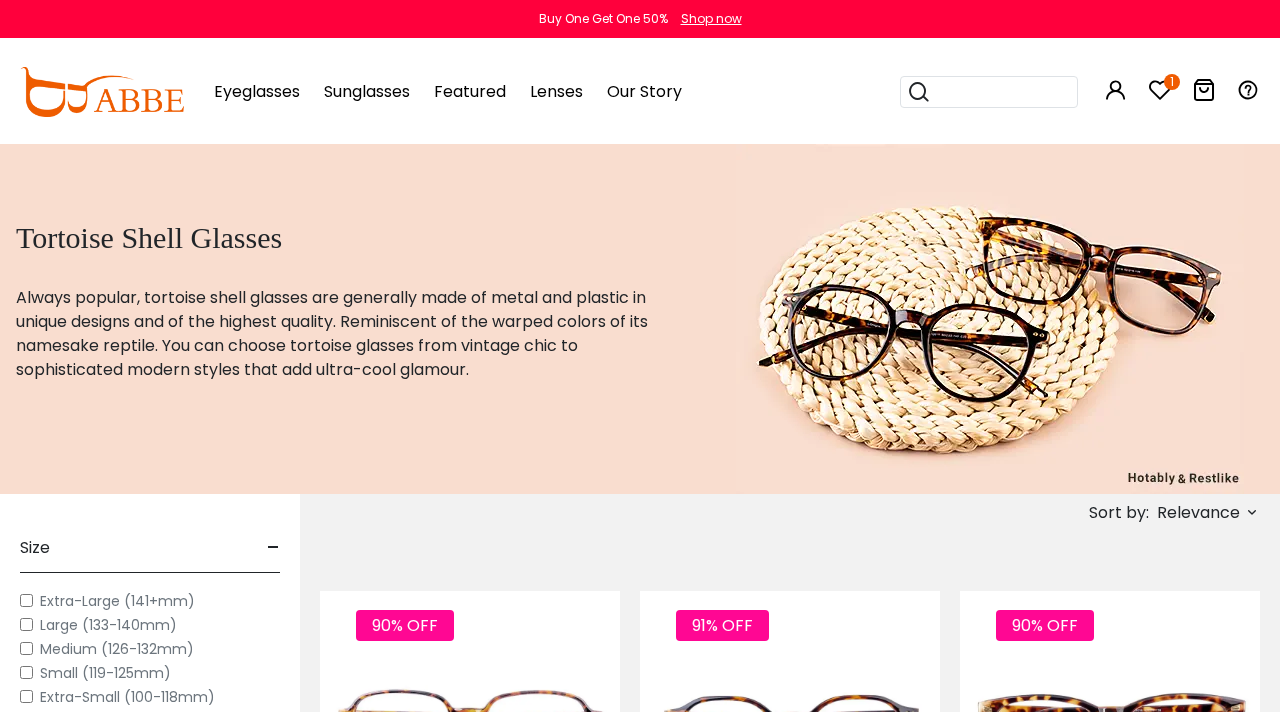 click at bounding box center (1160, 90) 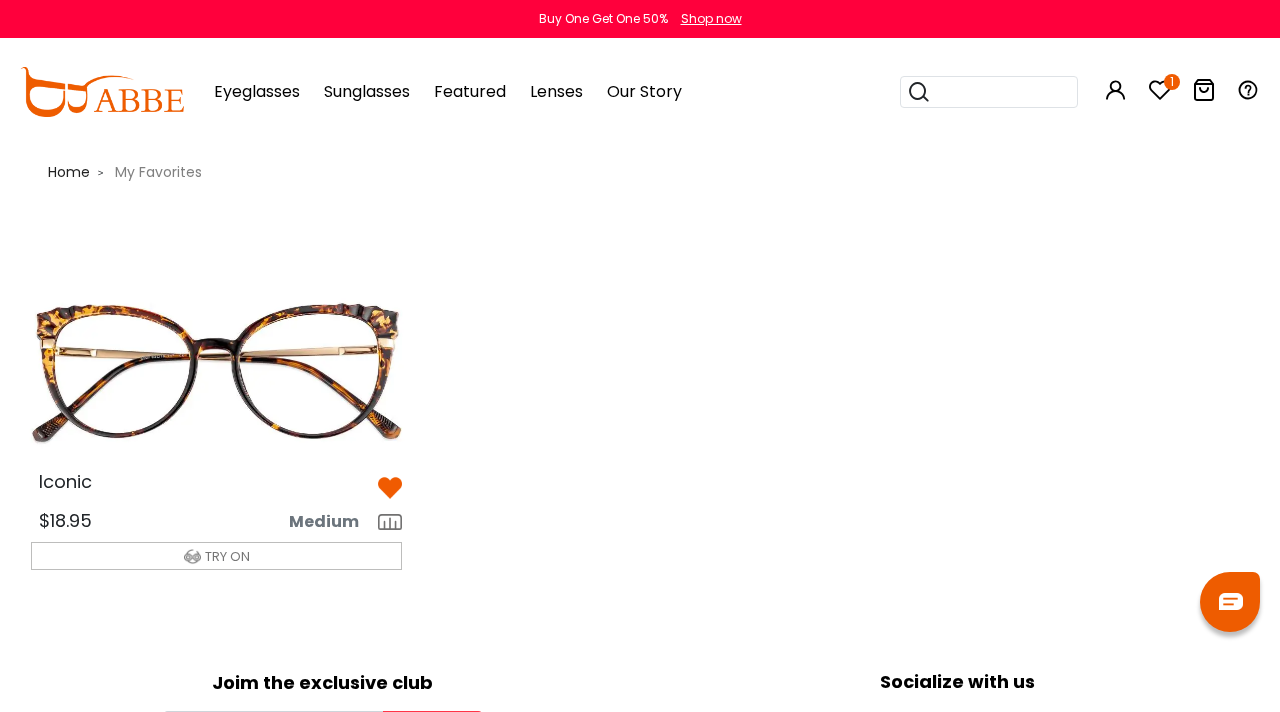 scroll, scrollTop: 0, scrollLeft: 0, axis: both 